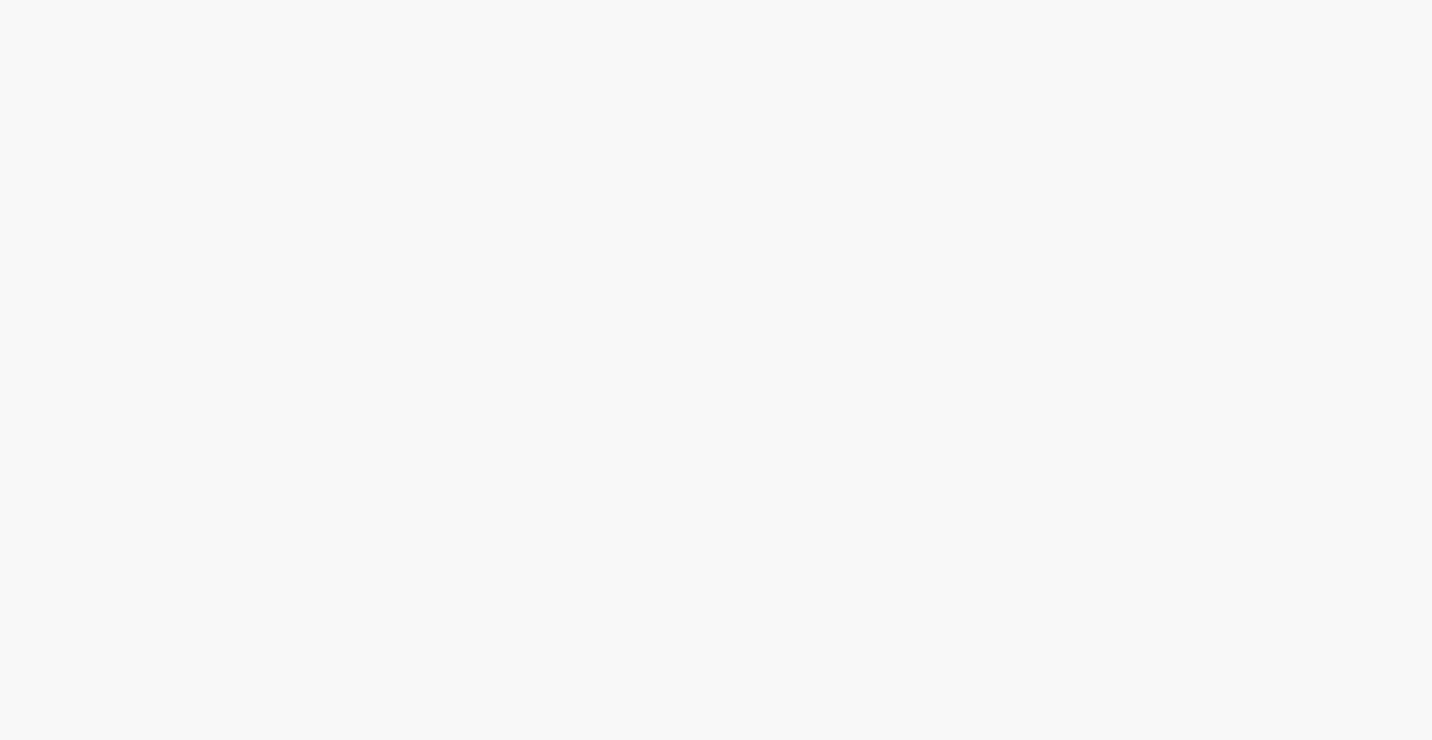 scroll, scrollTop: 0, scrollLeft: 0, axis: both 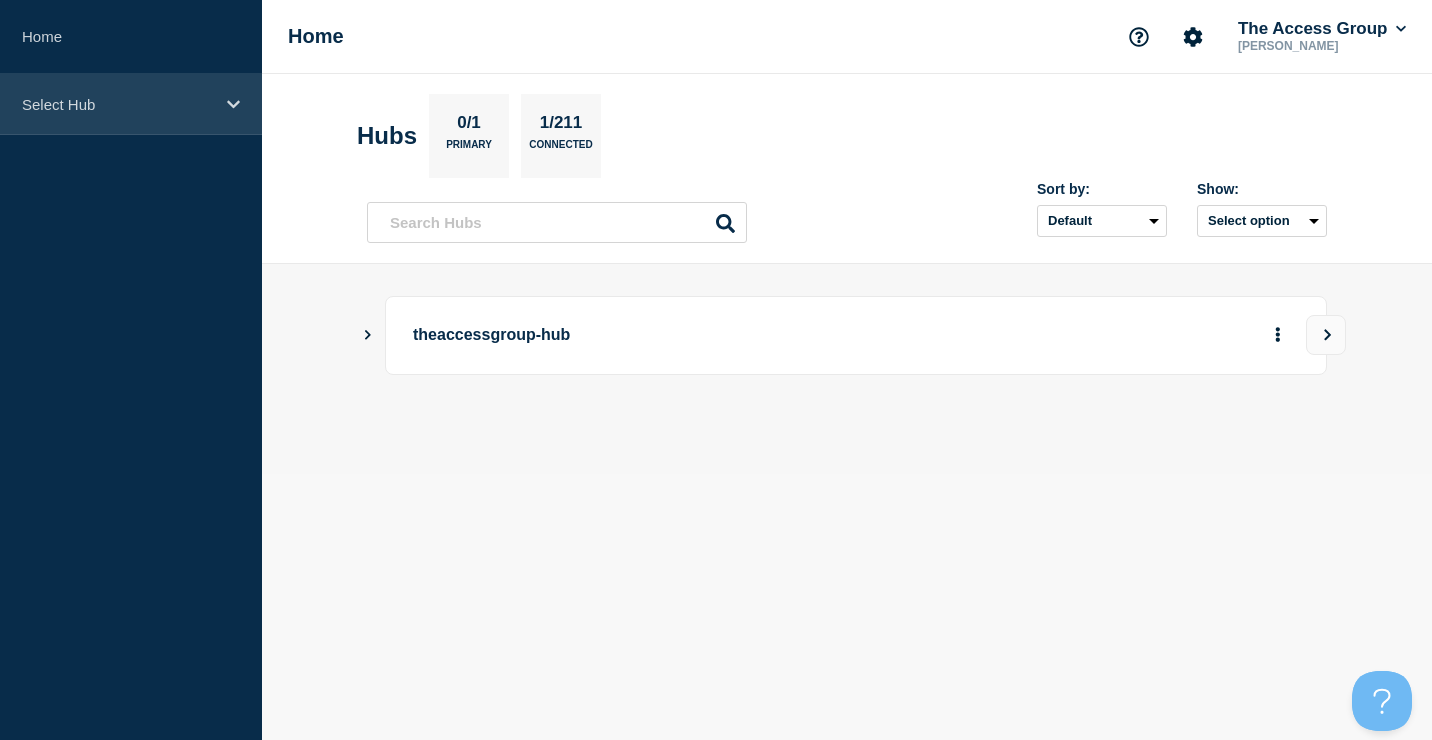 click on "Select Hub" at bounding box center [118, 104] 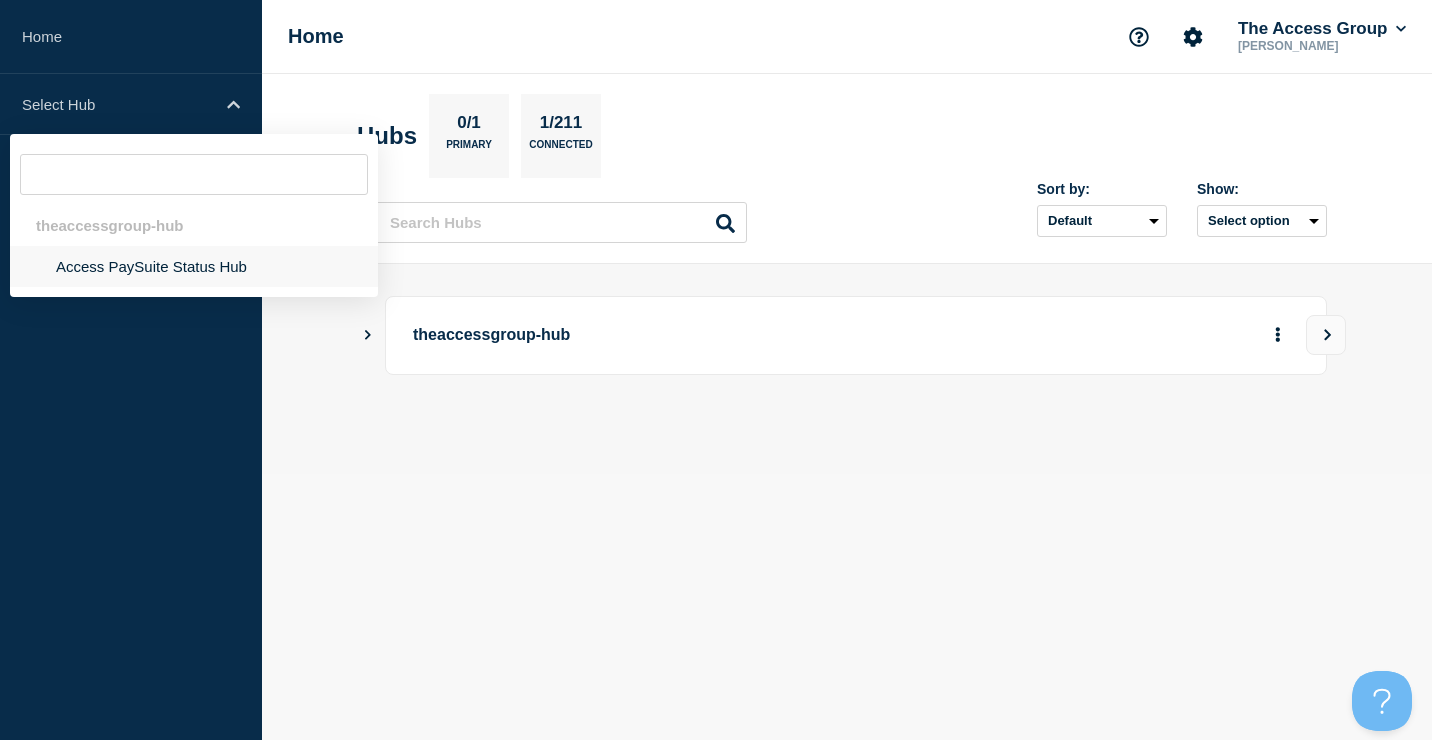 click on "Access PaySuite Status Hub" 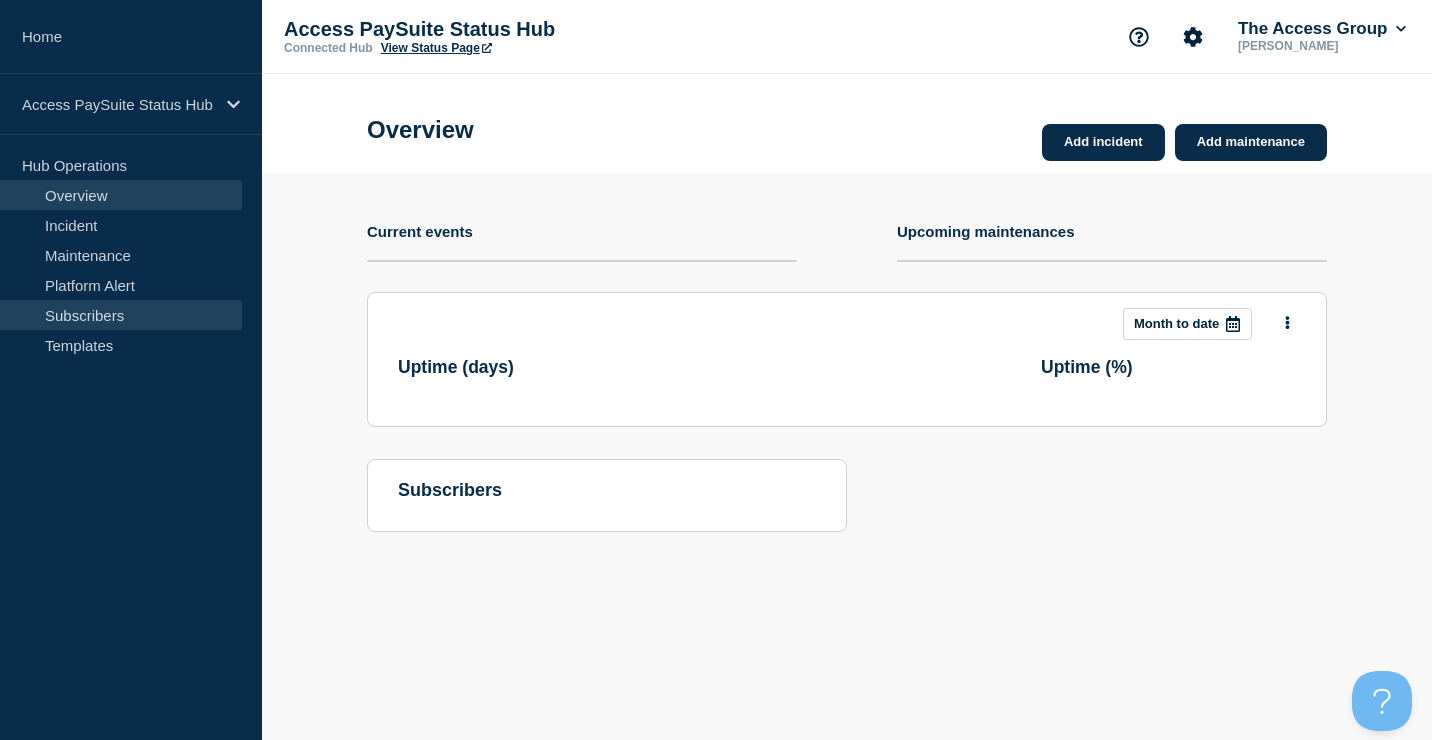 click on "Subscribers" at bounding box center (121, 315) 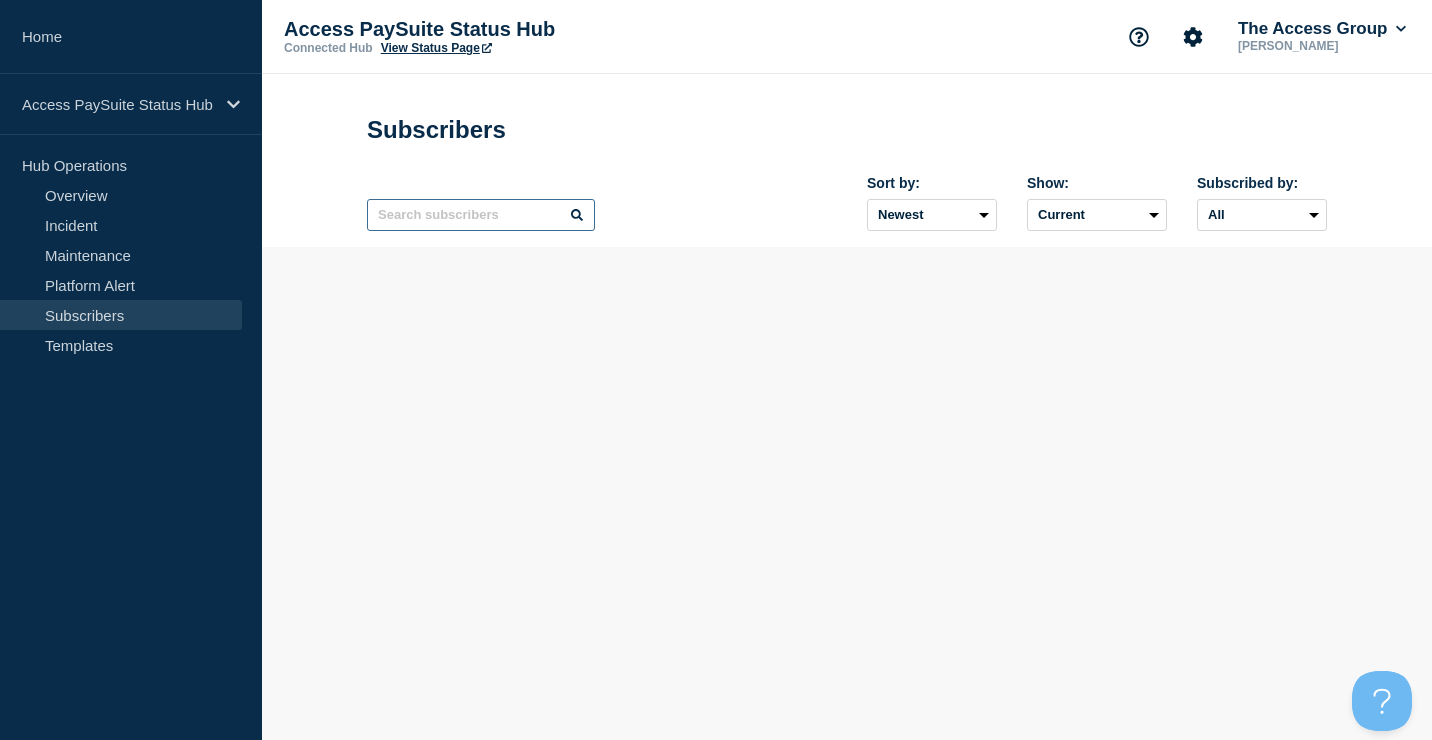click at bounding box center [481, 215] 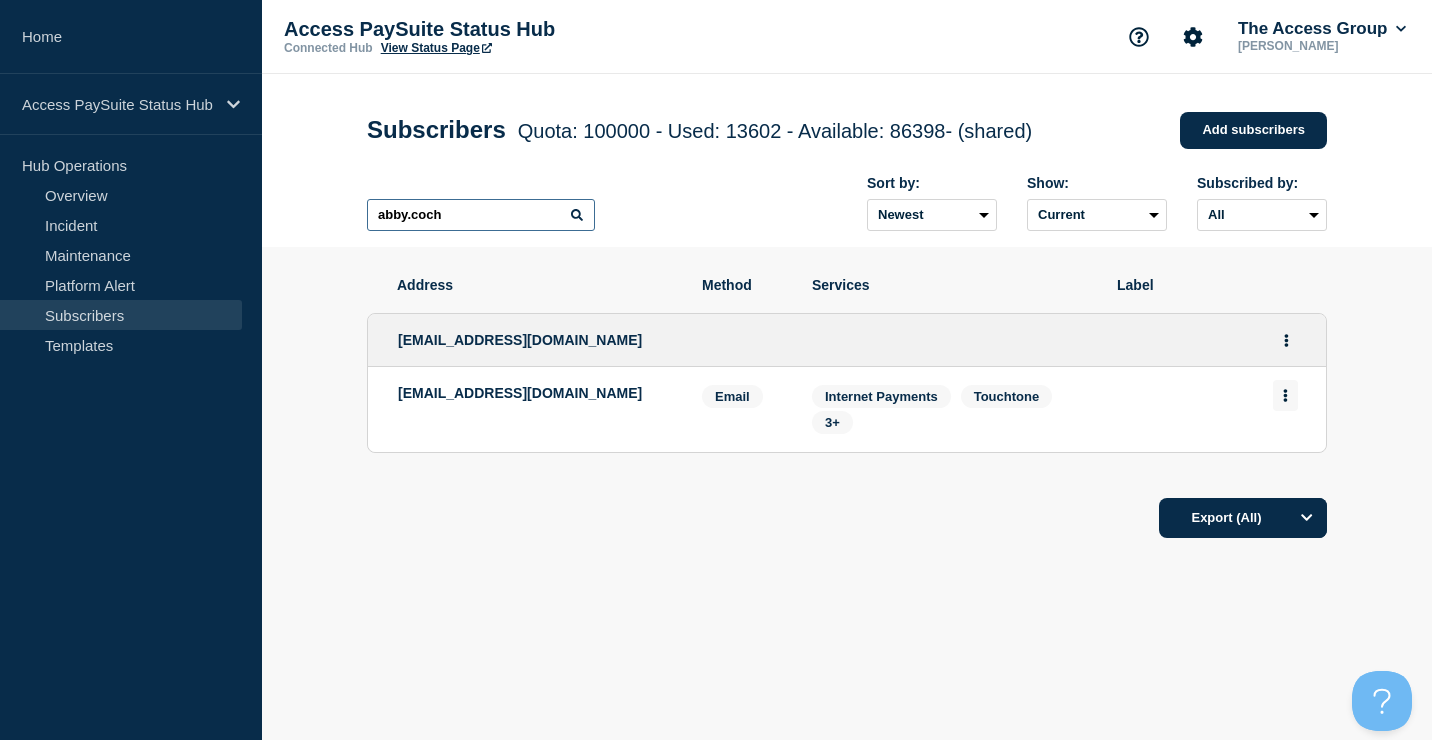 type on "abby.coch" 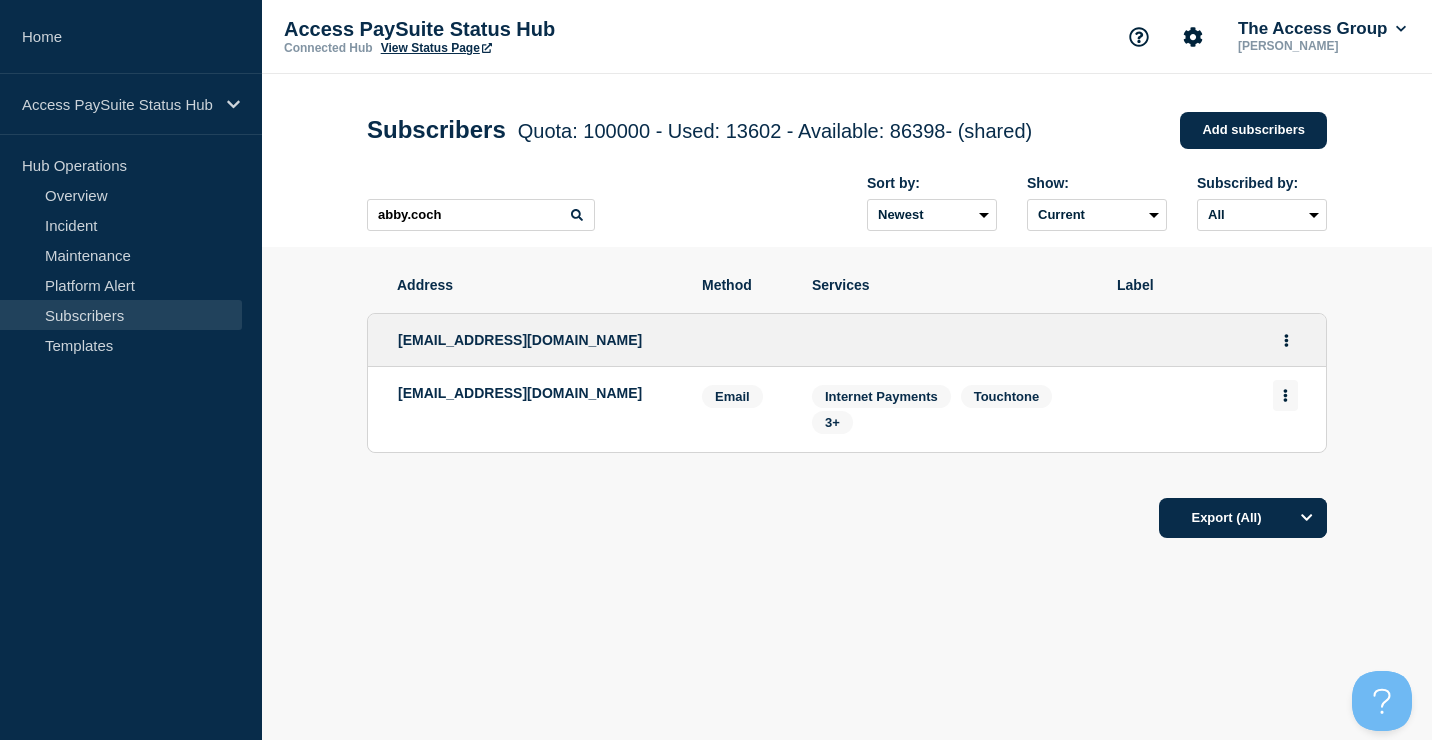 click 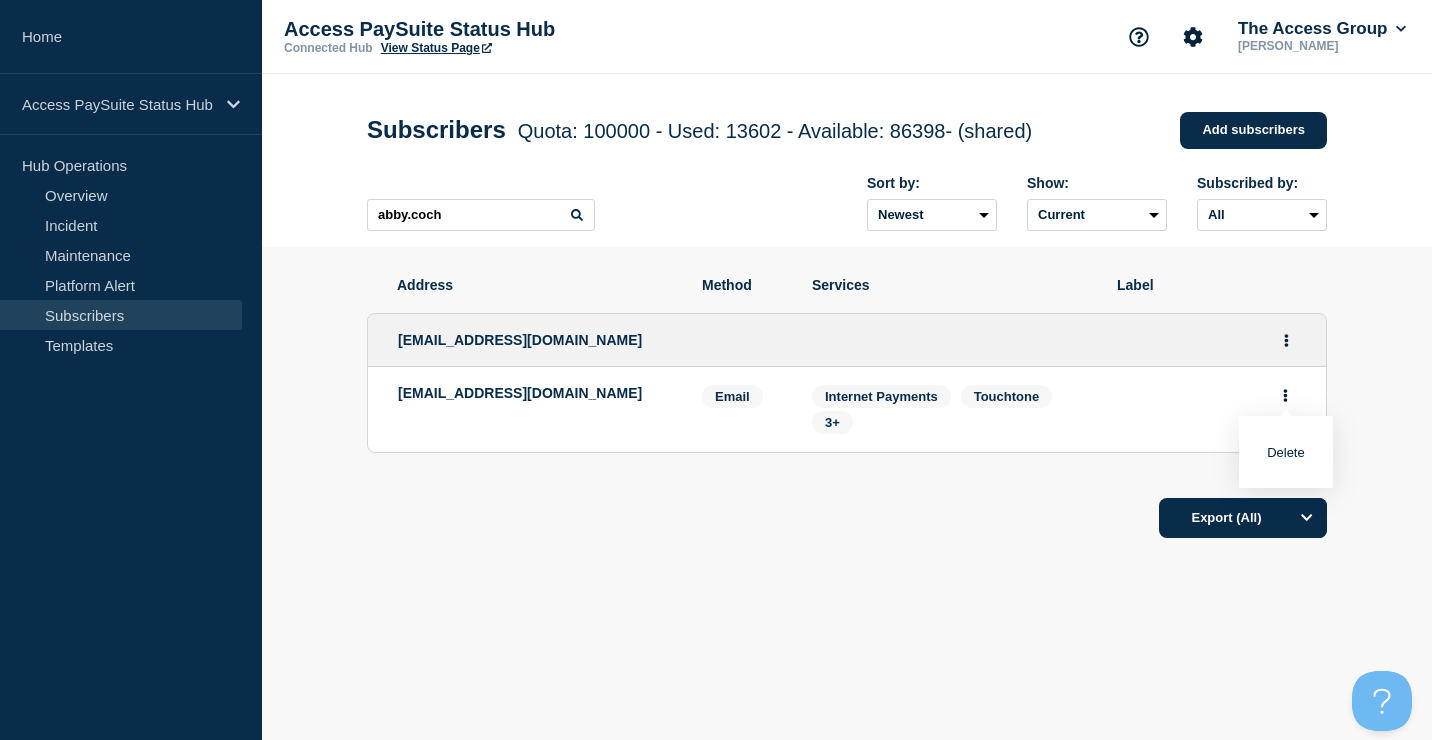 click on "[EMAIL_ADDRESS][DOMAIN_NAME]" at bounding box center (535, 393) 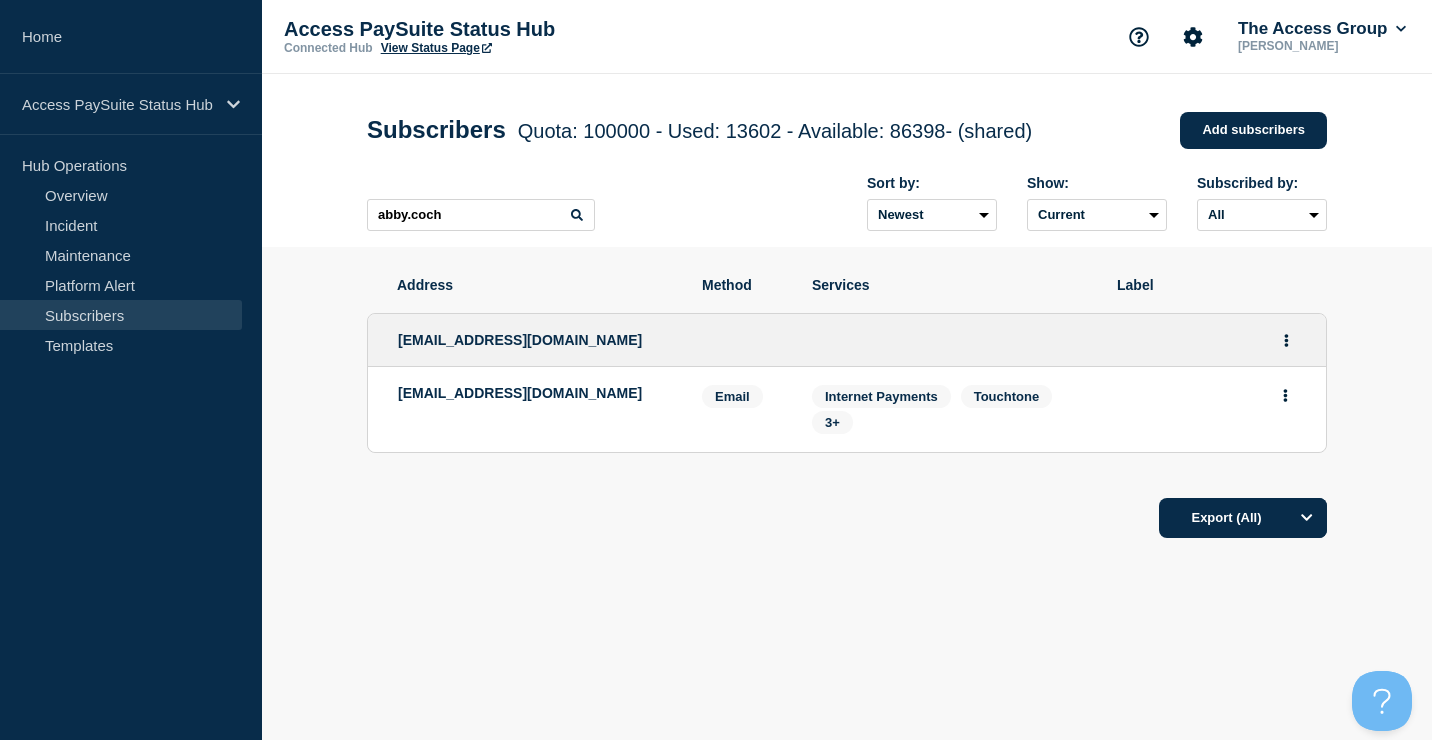 click on "[EMAIL_ADDRESS][DOMAIN_NAME]" at bounding box center [847, 340] 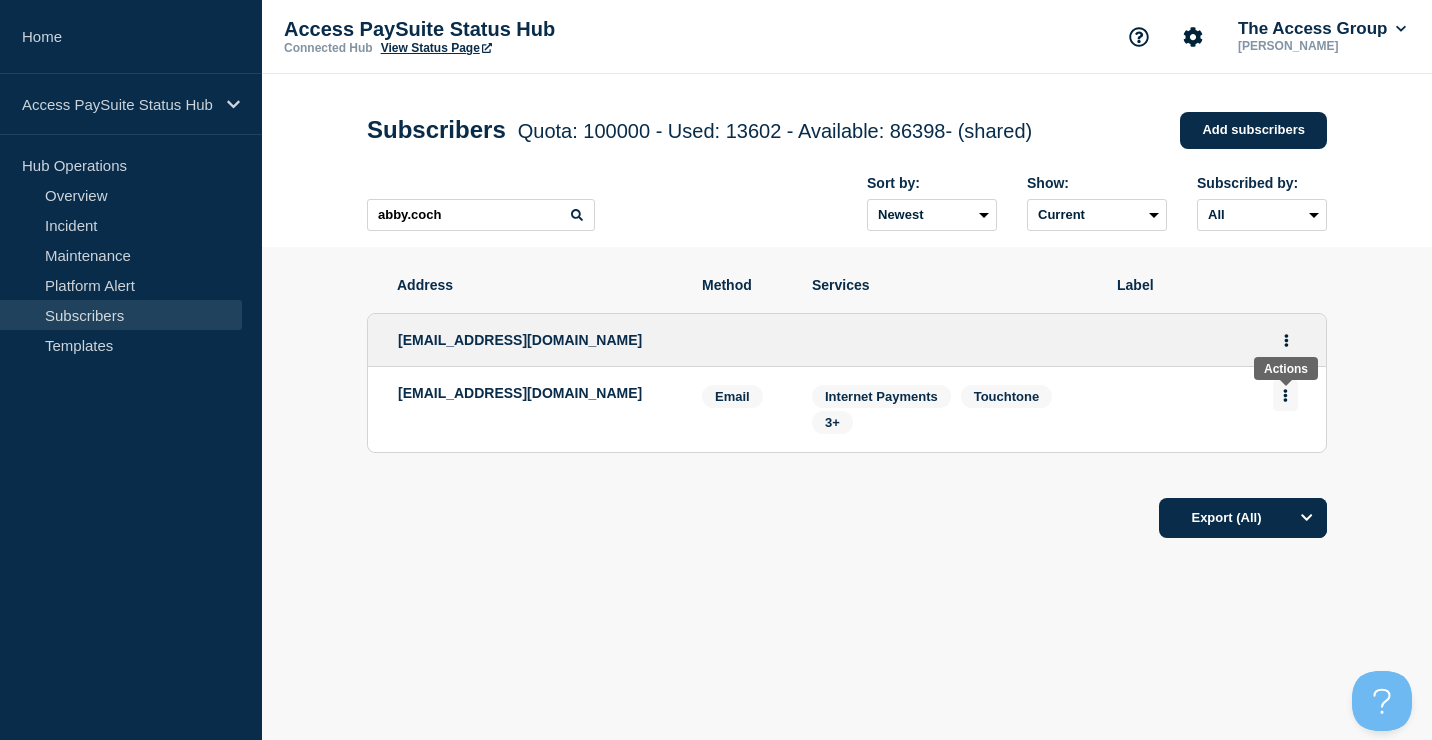 click 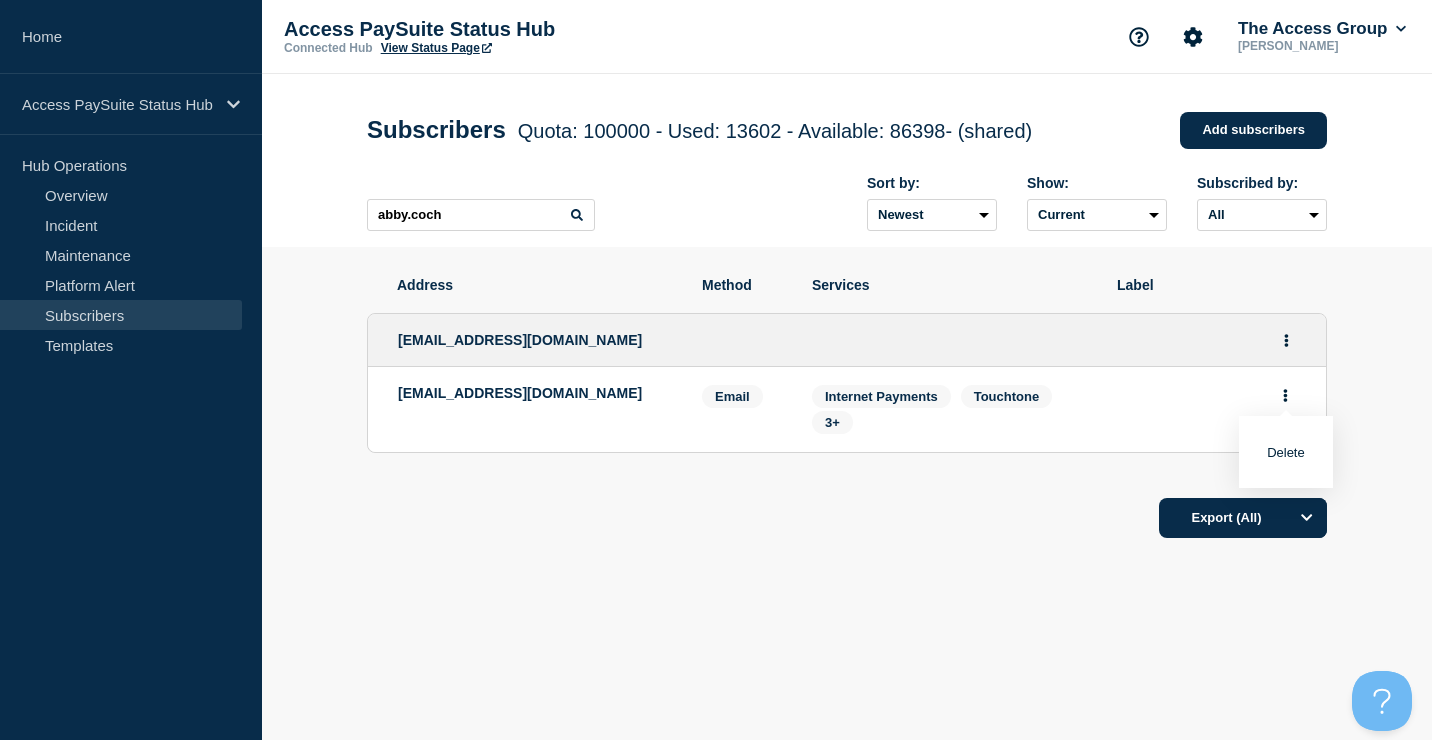 click on "[EMAIL_ADDRESS][DOMAIN_NAME] Email Email:  [EMAIL_ADDRESS][DOMAIN_NAME] Services:   Internet Payments Touchtone 3+  Delete" 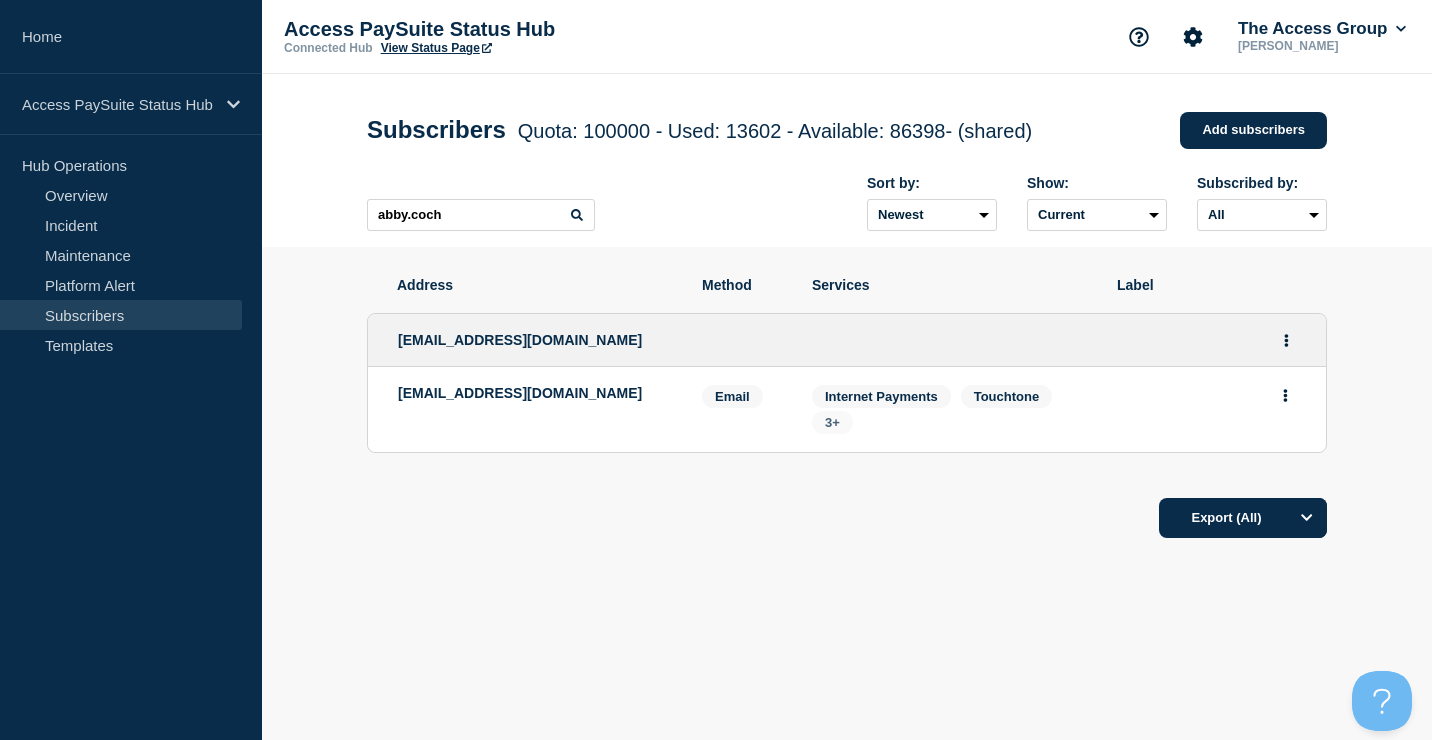 click on "3+" 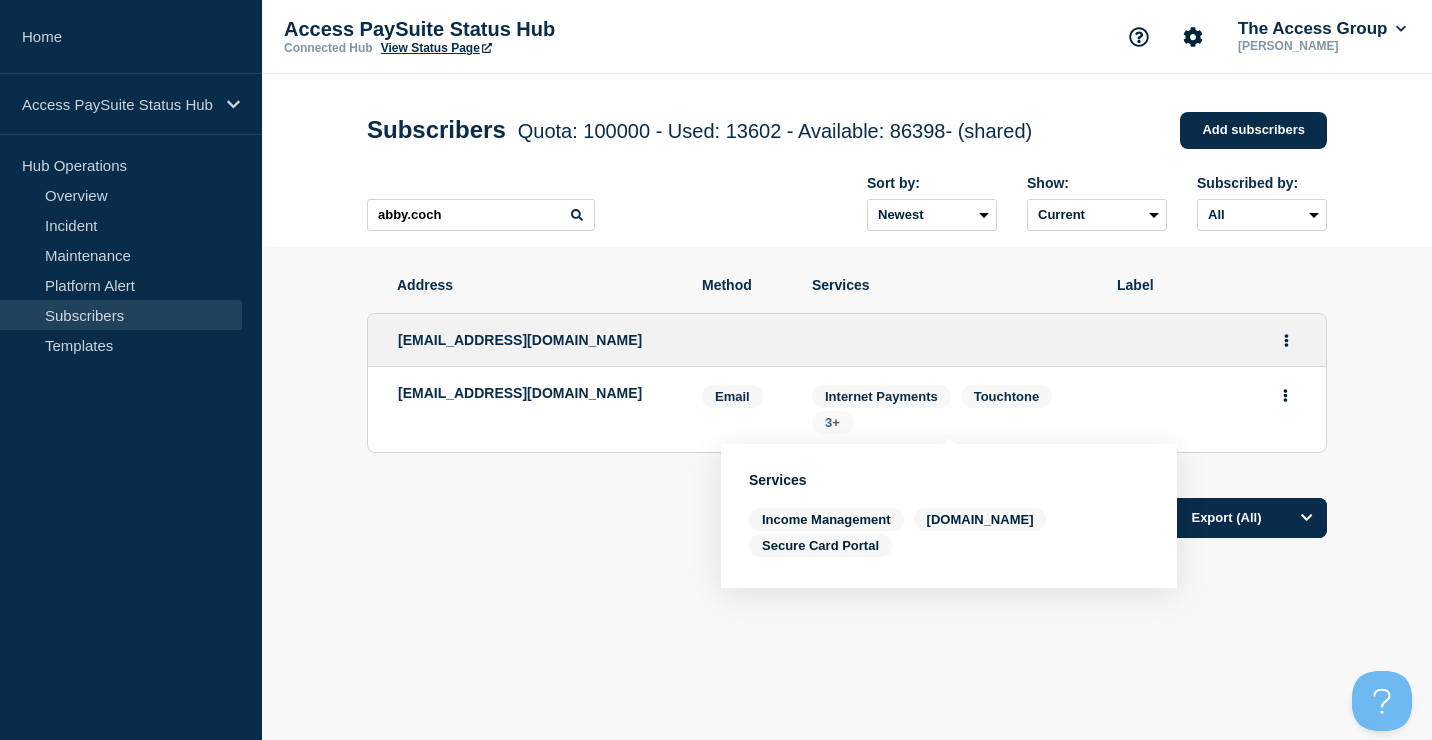 click on "3+" 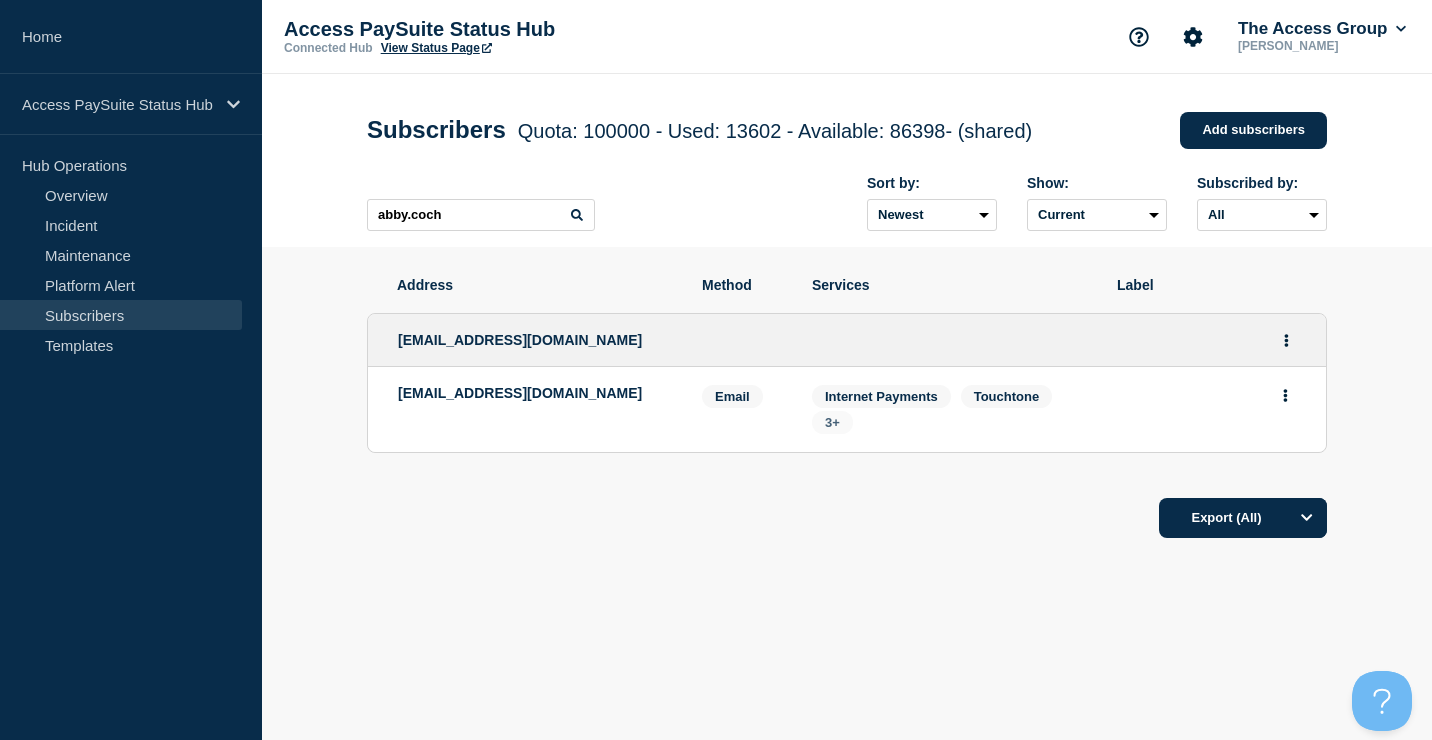 click on "3+" 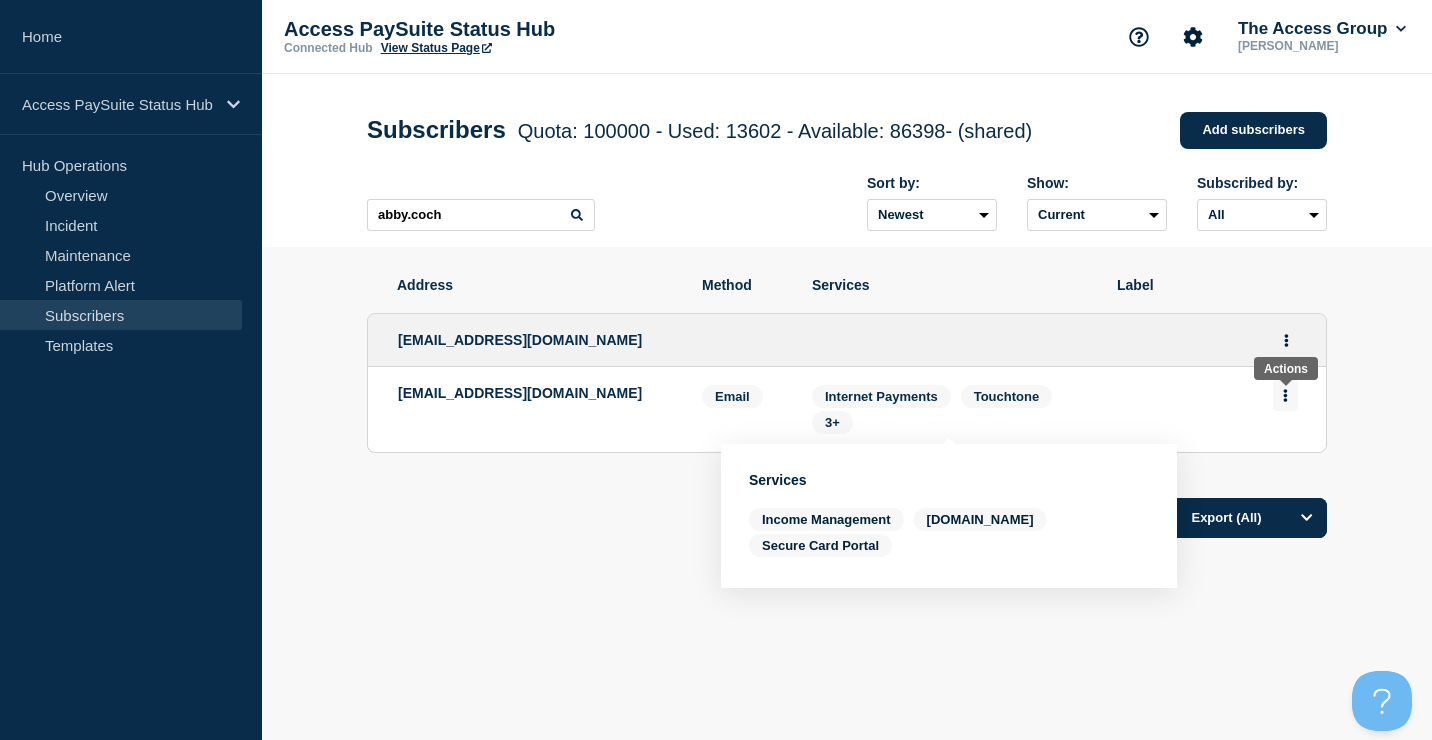 click 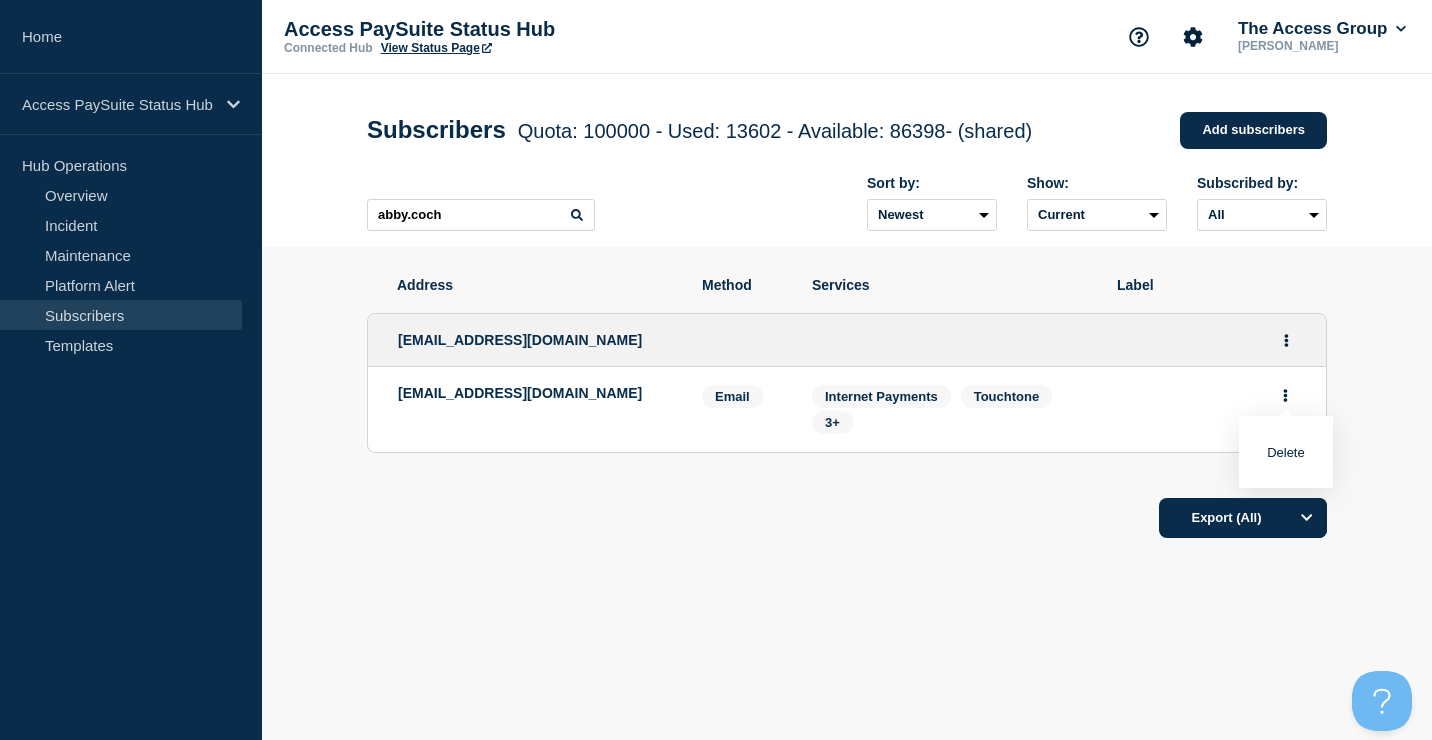 click on "Delete" at bounding box center [1286, 452] 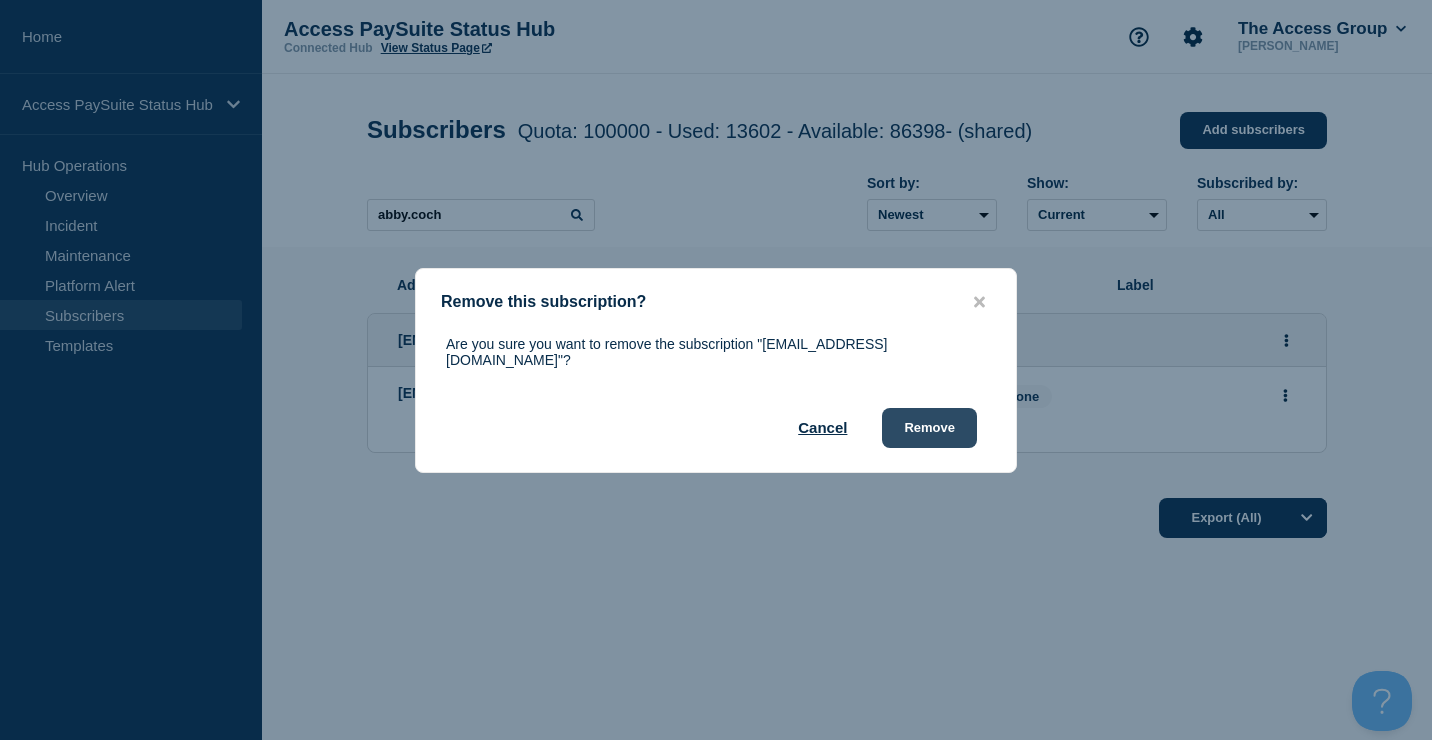 drag, startPoint x: 928, startPoint y: 416, endPoint x: 917, endPoint y: 416, distance: 11 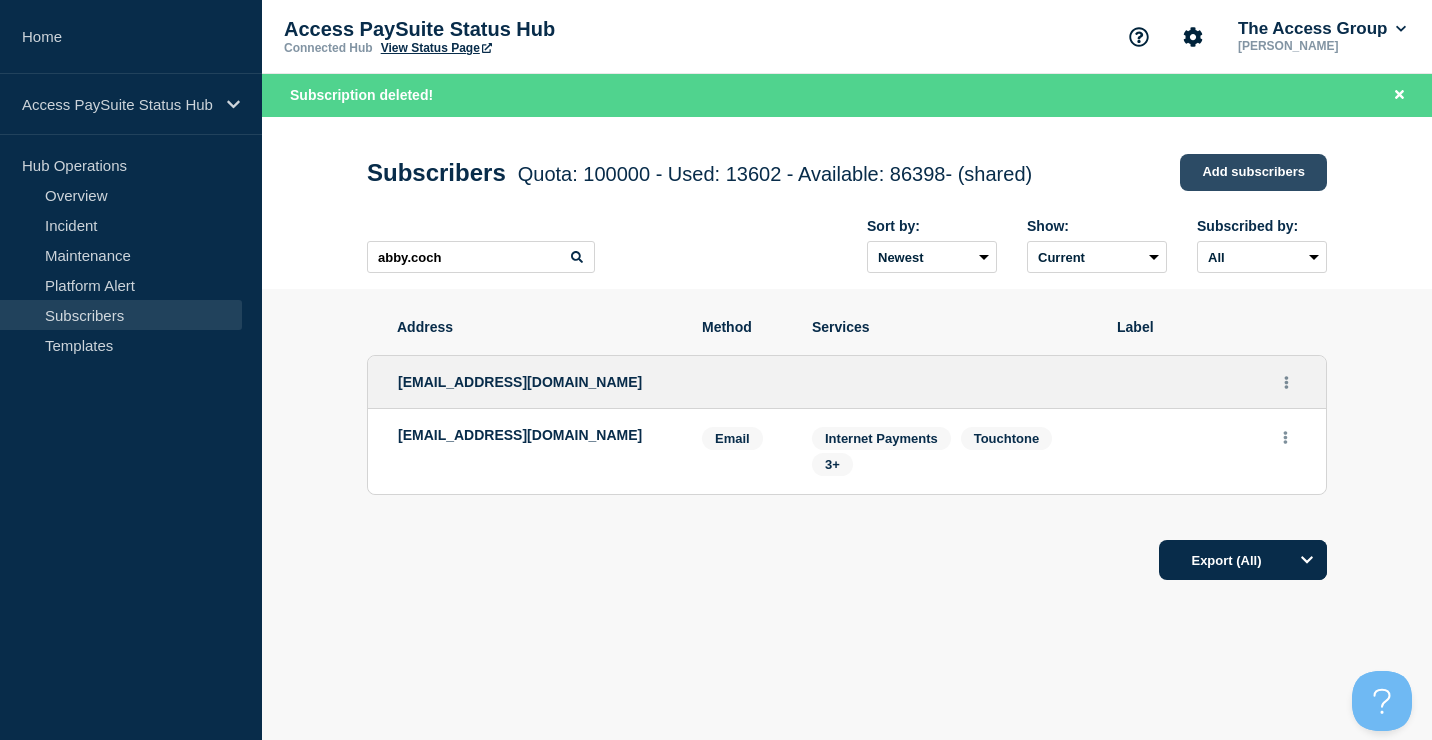 click on "Add subscribers" at bounding box center (1253, 172) 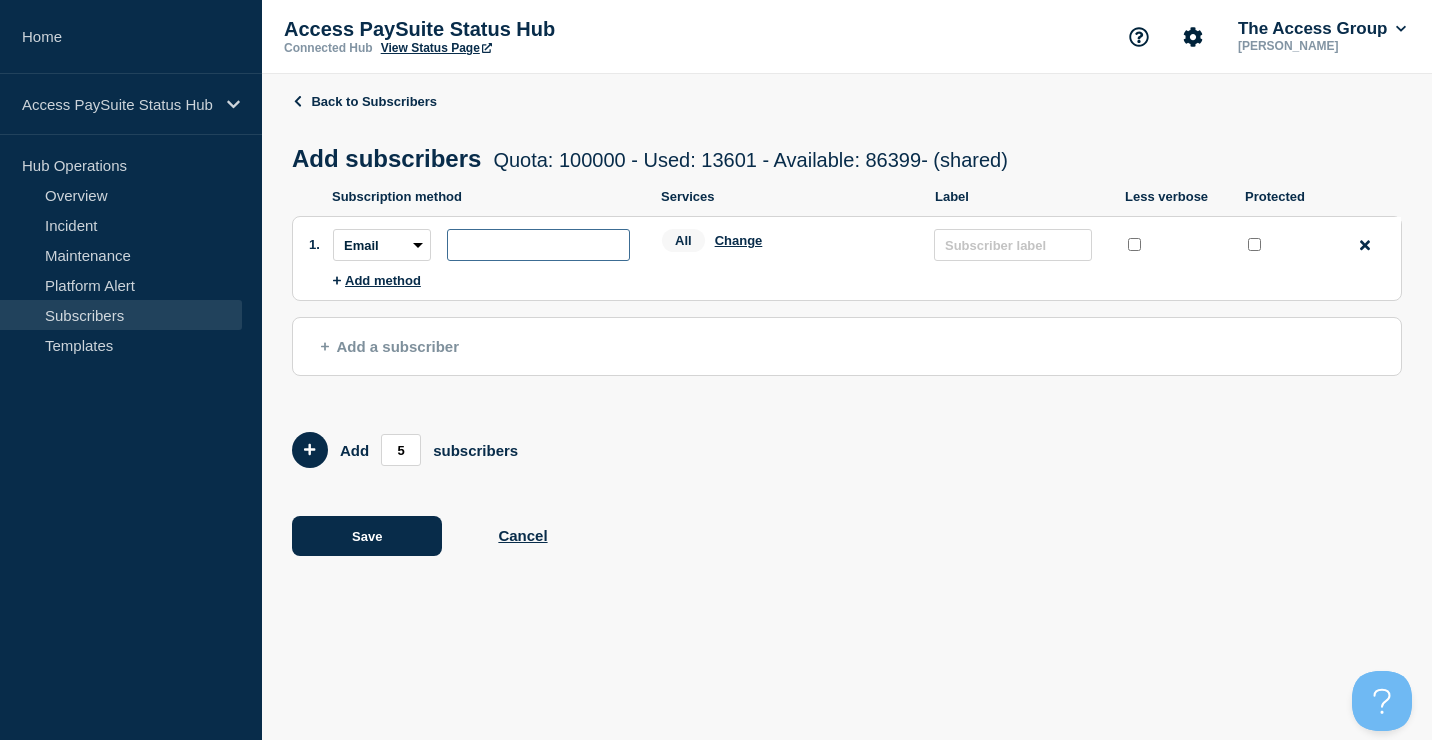 click at bounding box center [538, 245] 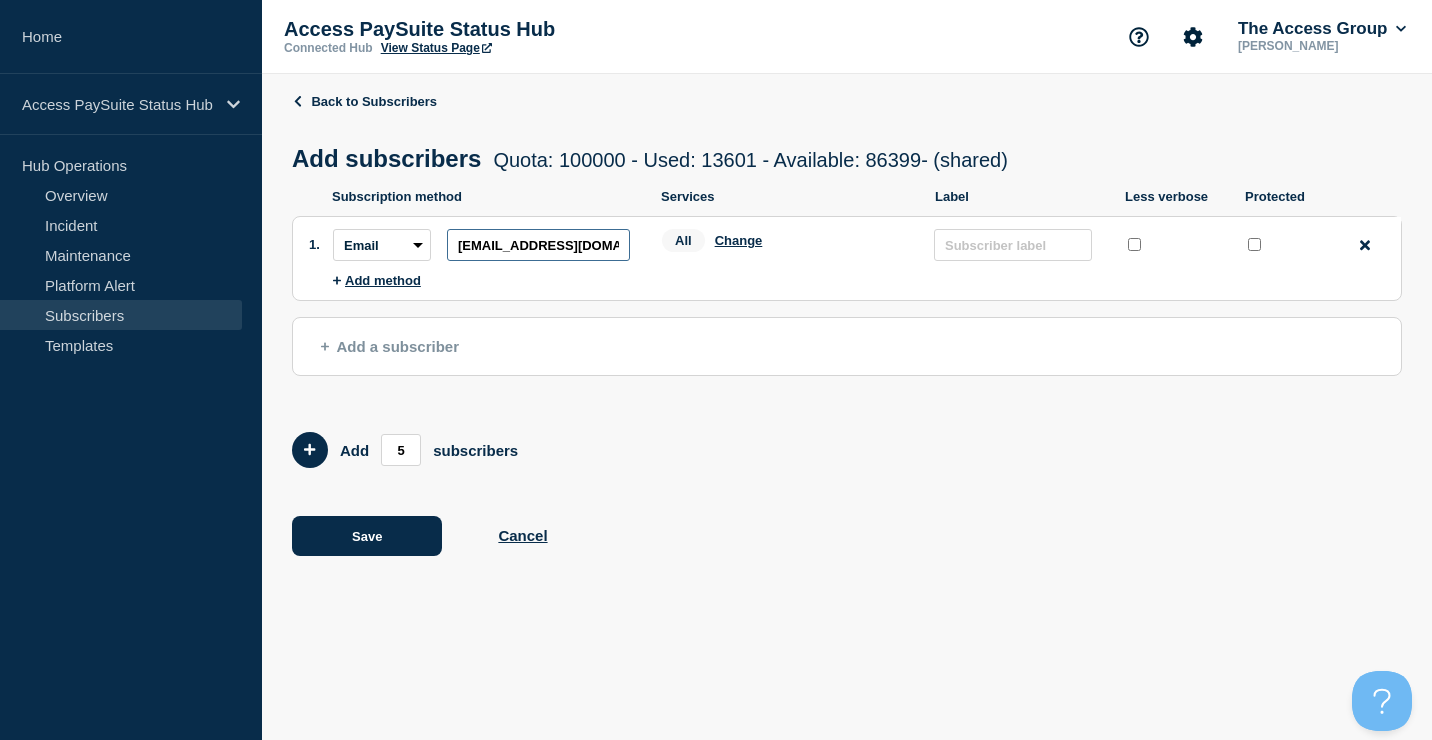 scroll, scrollTop: 0, scrollLeft: 1, axis: horizontal 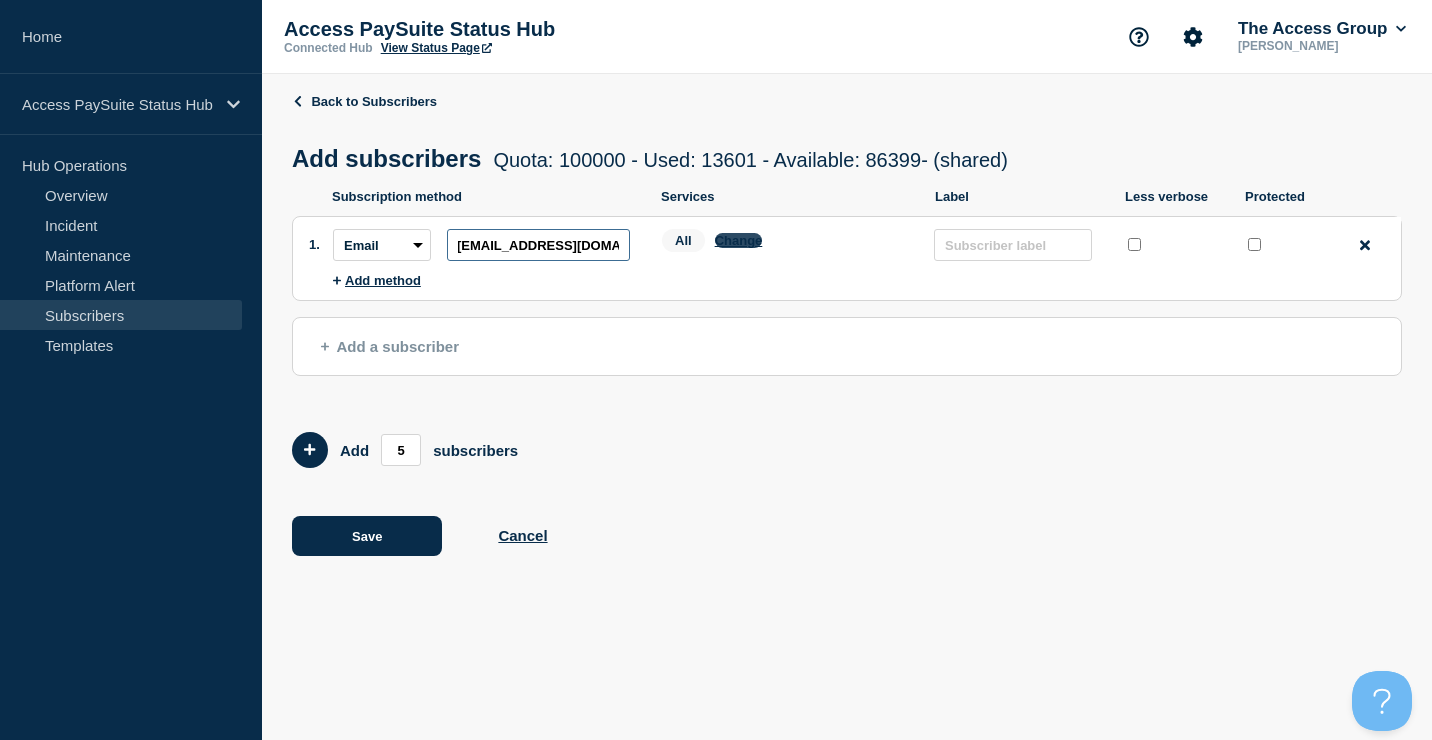 type on "[EMAIL_ADDRESS][DOMAIN_NAME]" 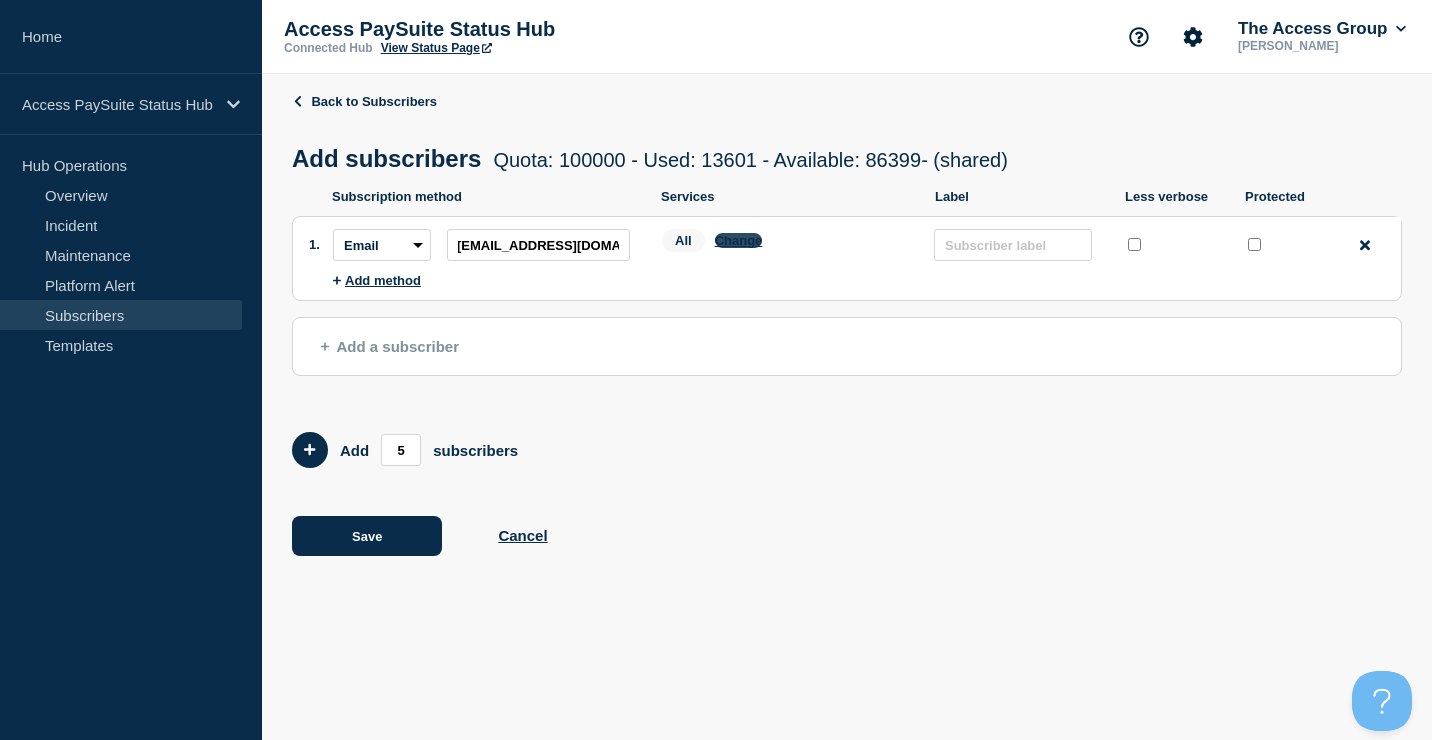 scroll, scrollTop: 0, scrollLeft: 0, axis: both 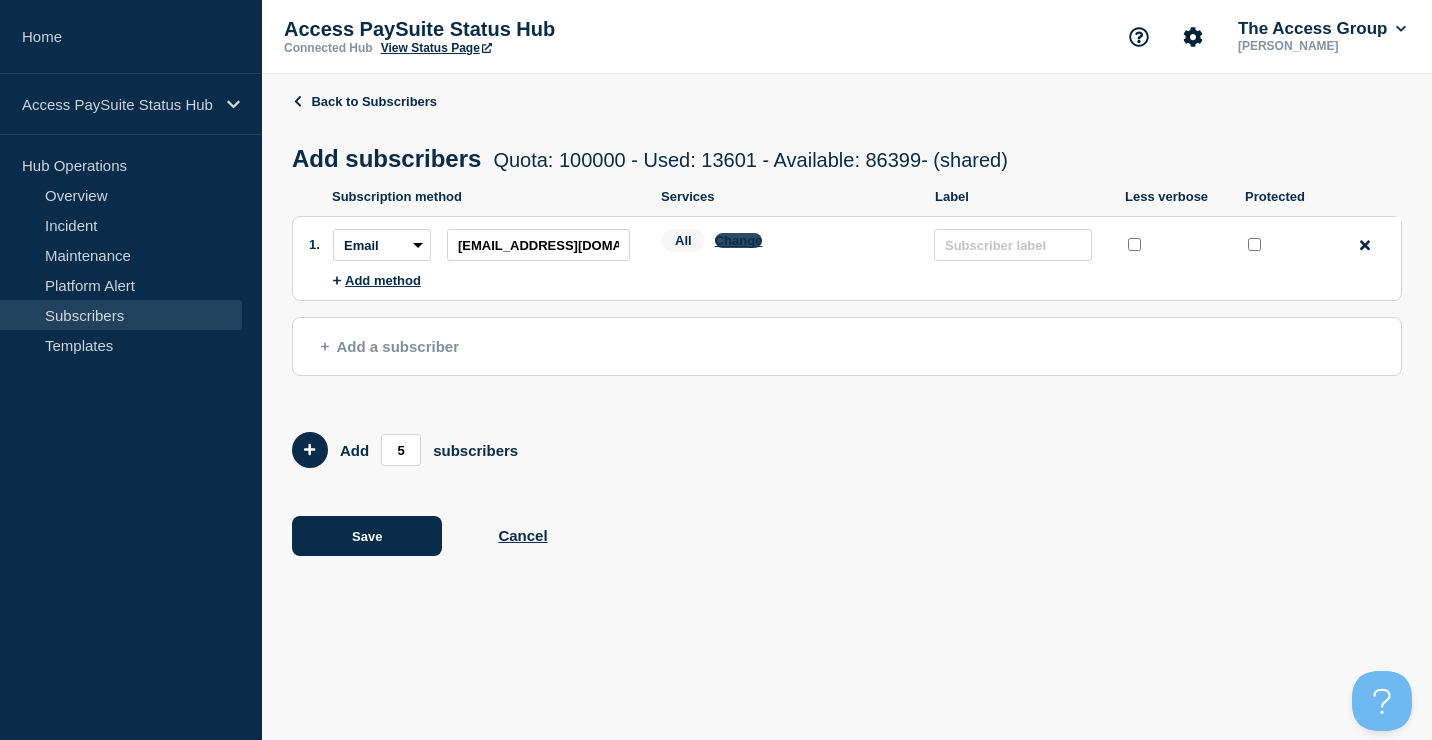 click on "Change" at bounding box center (739, 240) 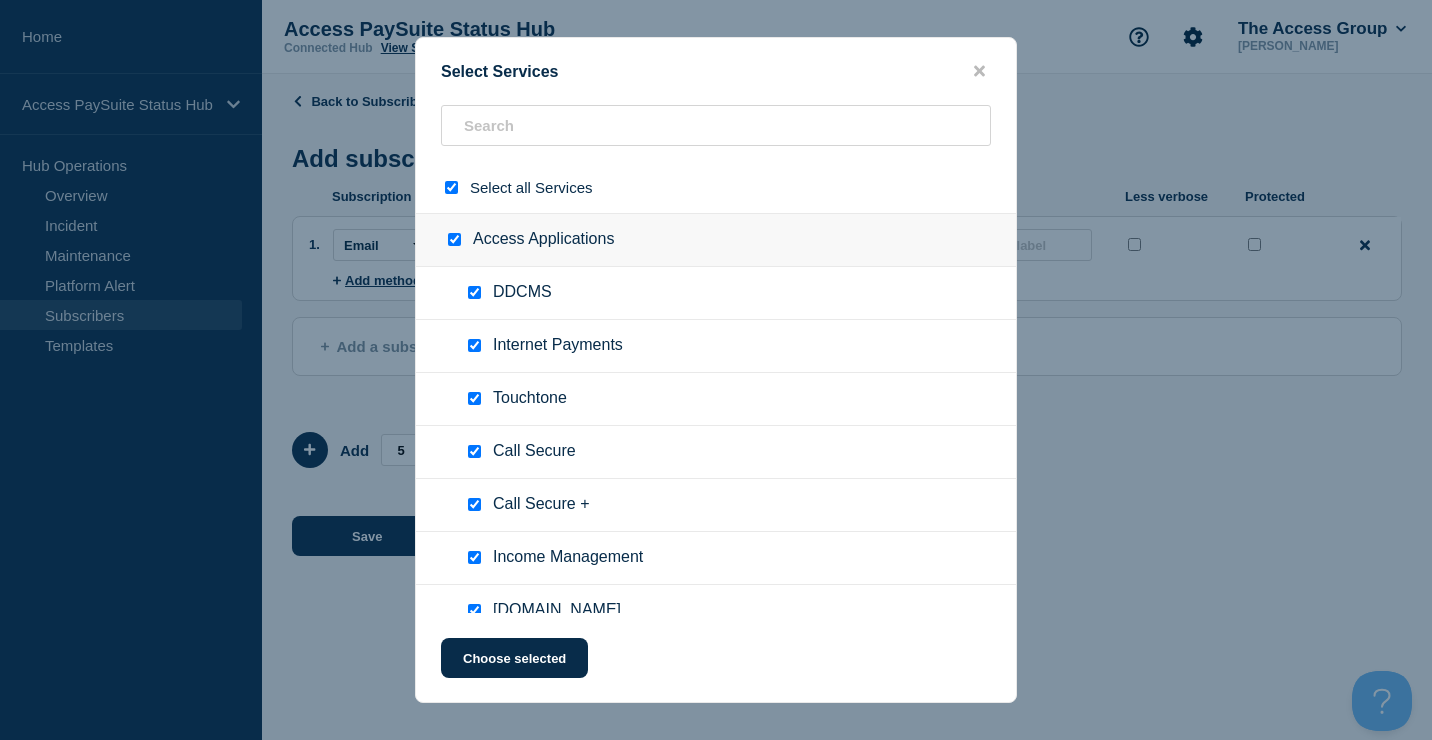 click at bounding box center [455, 187] 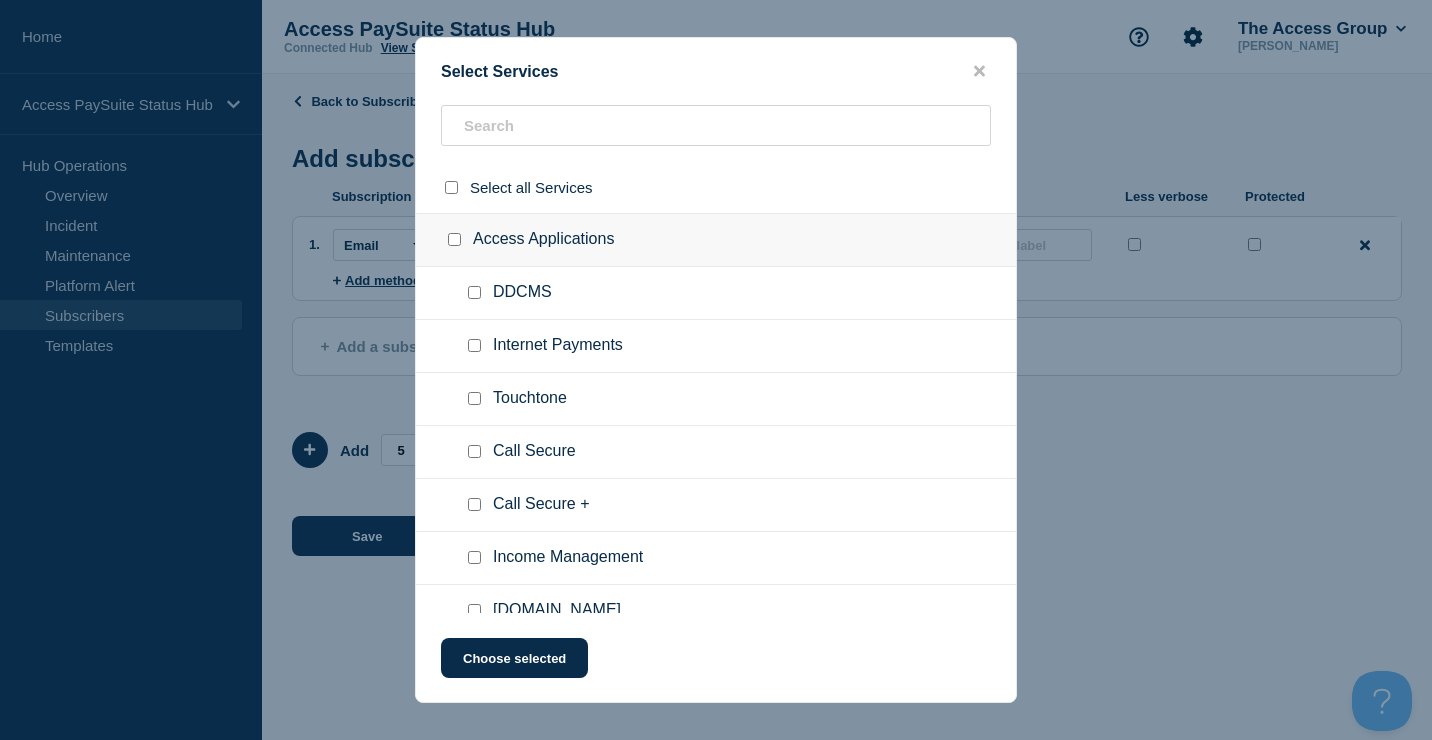 checkbox on "false" 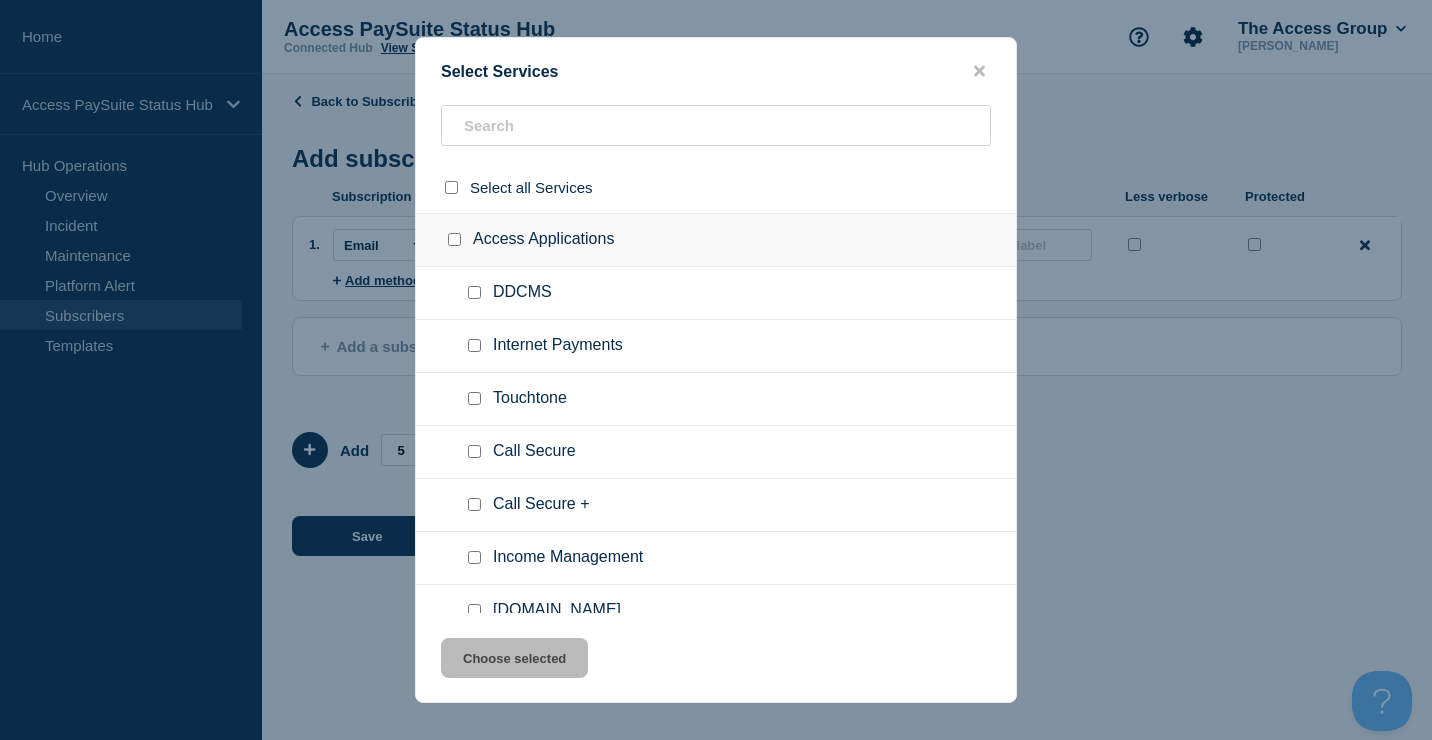 click at bounding box center (474, 345) 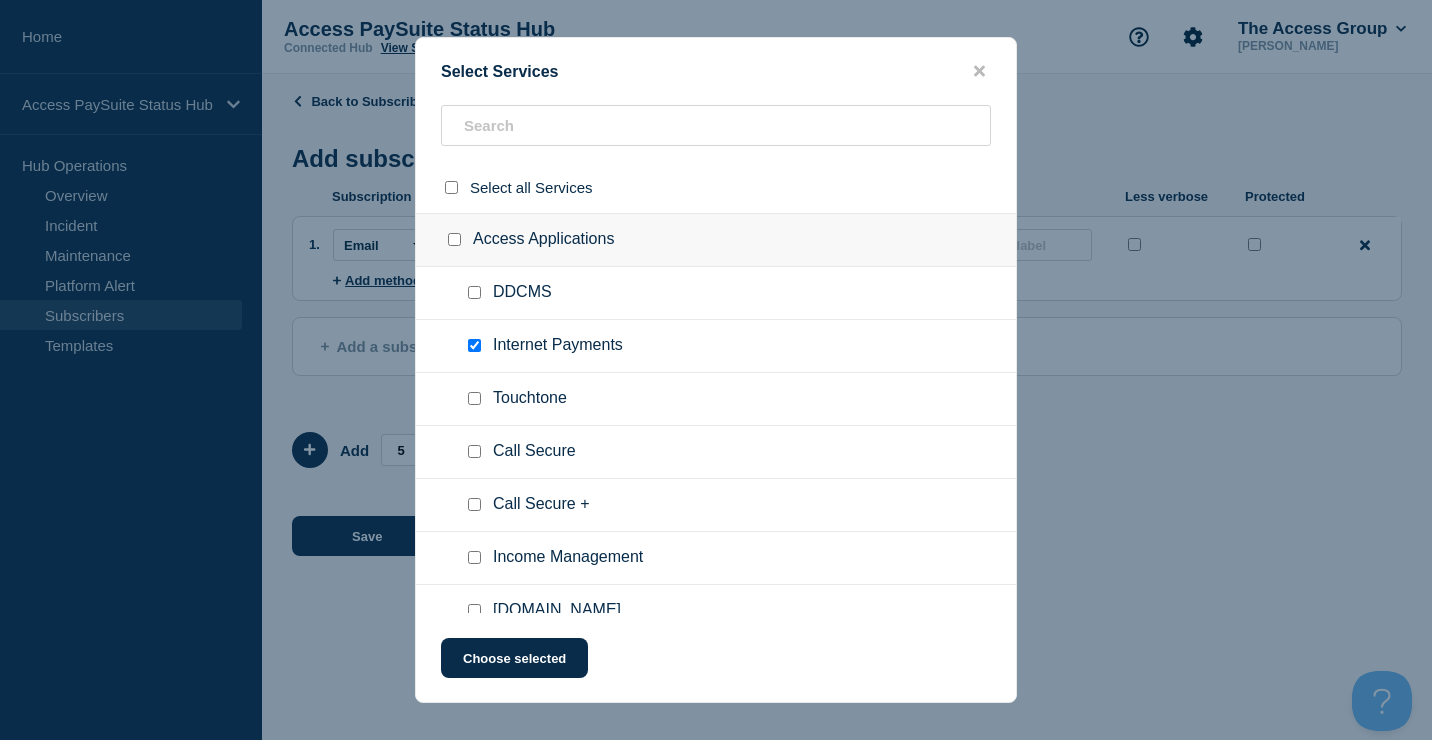 click at bounding box center [474, 398] 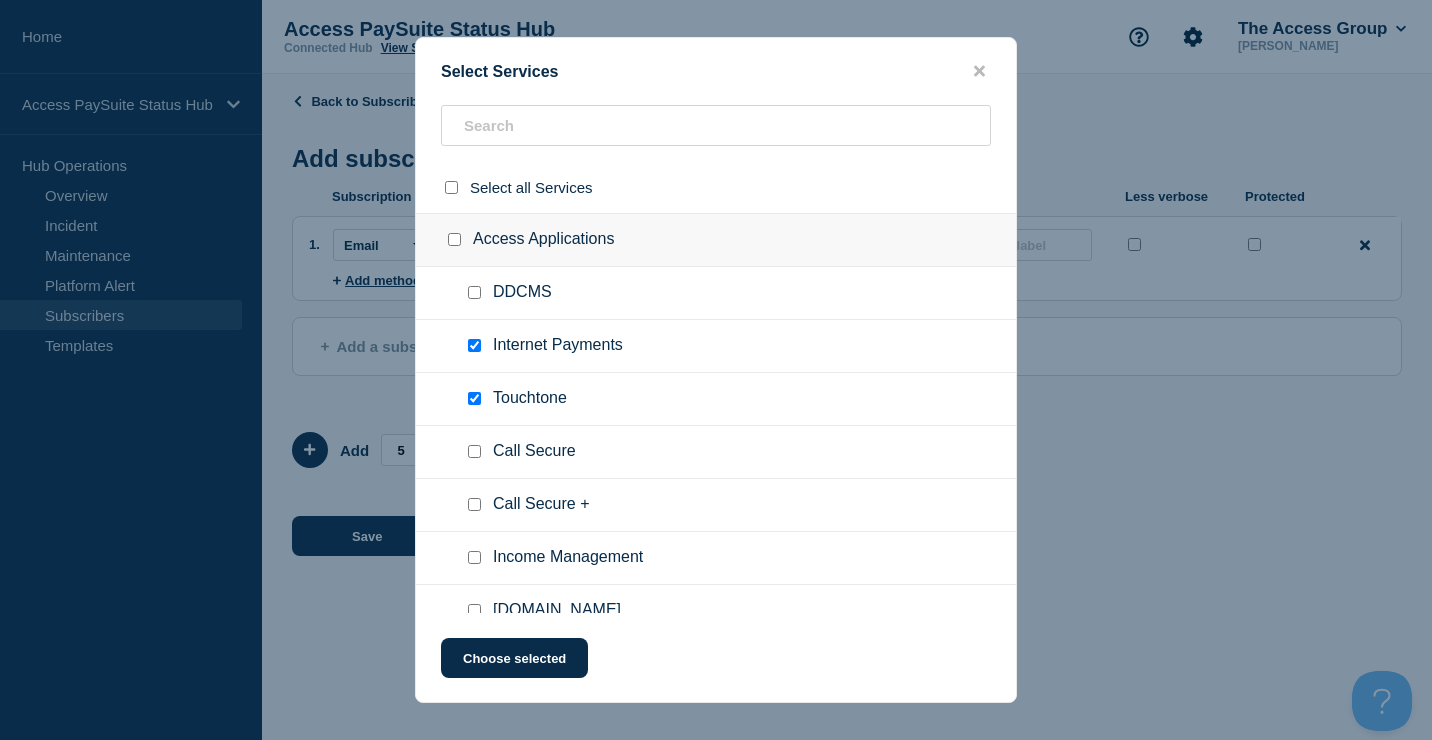 click at bounding box center [478, 558] 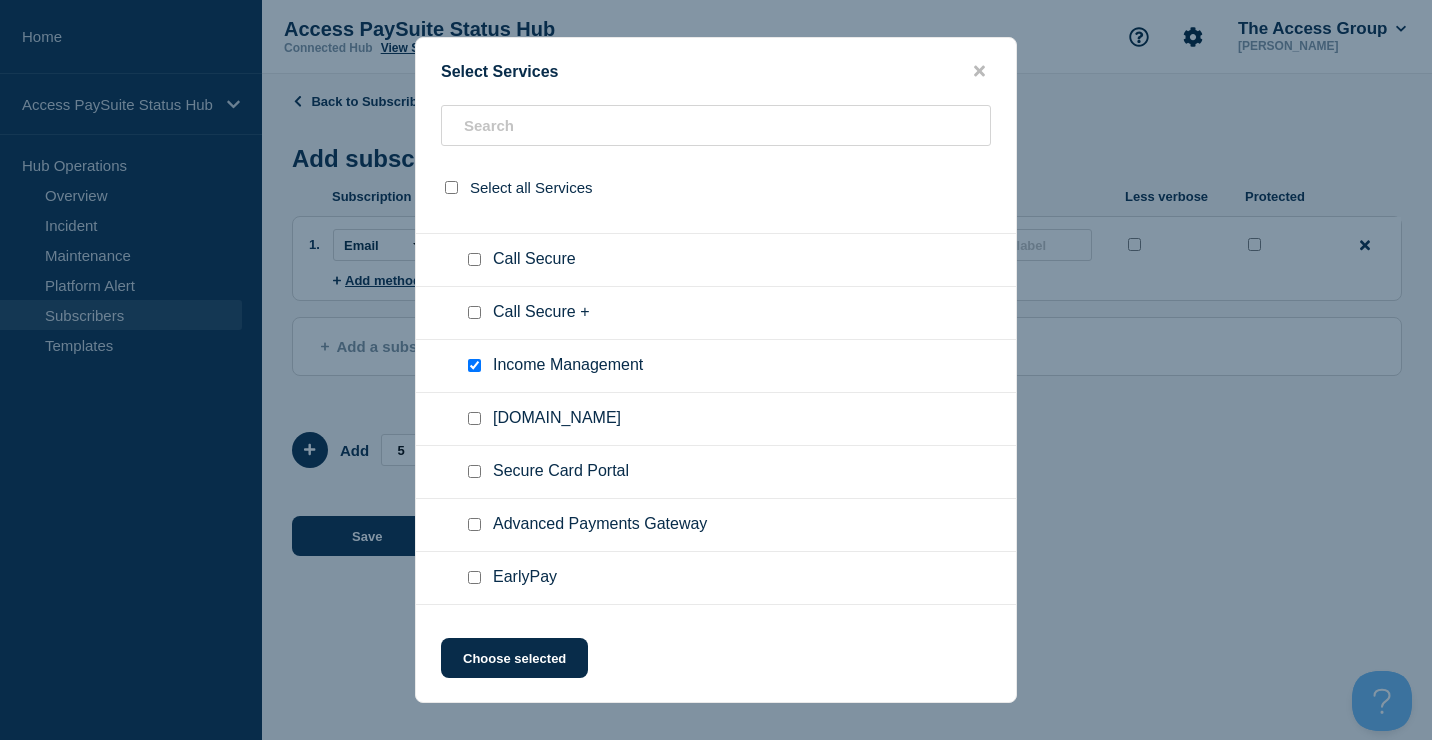 scroll, scrollTop: 200, scrollLeft: 0, axis: vertical 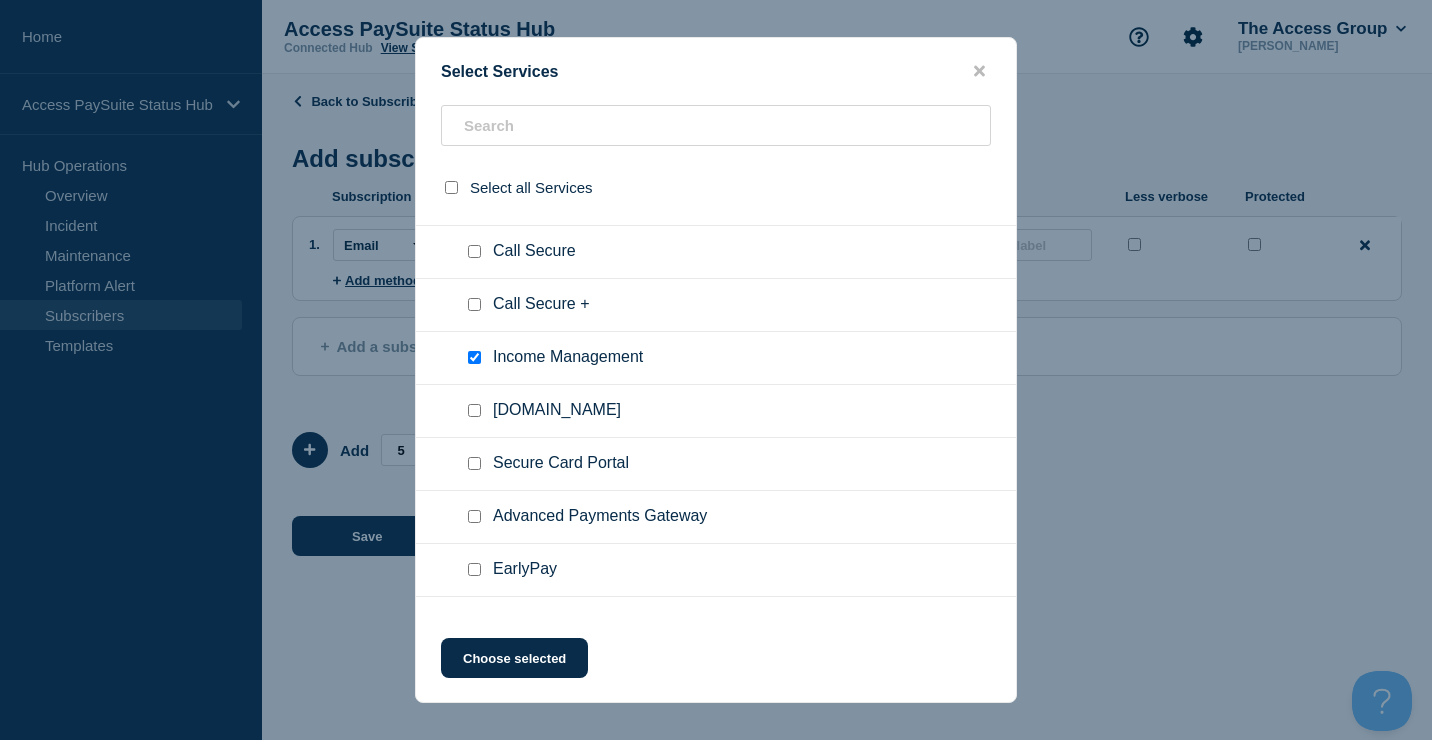 click at bounding box center [474, 410] 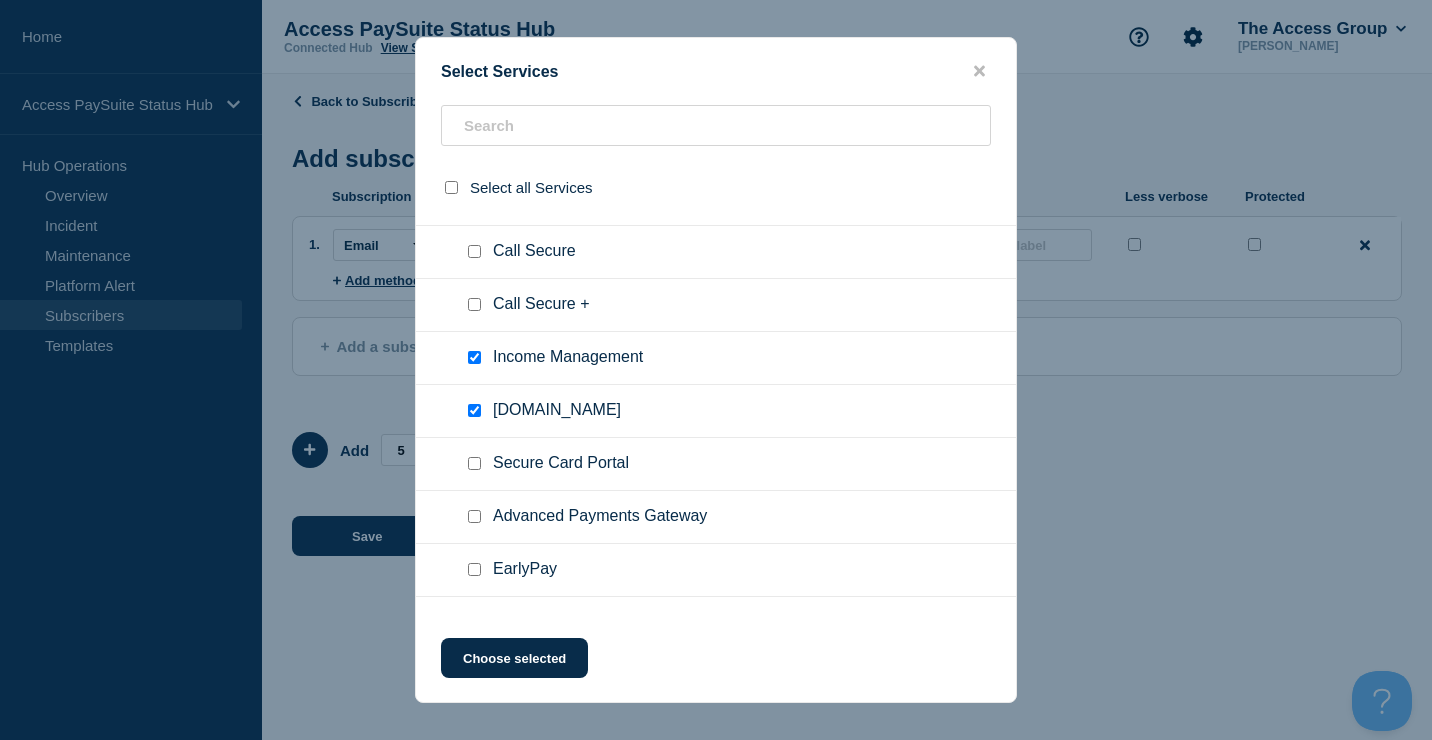 click at bounding box center [478, 464] 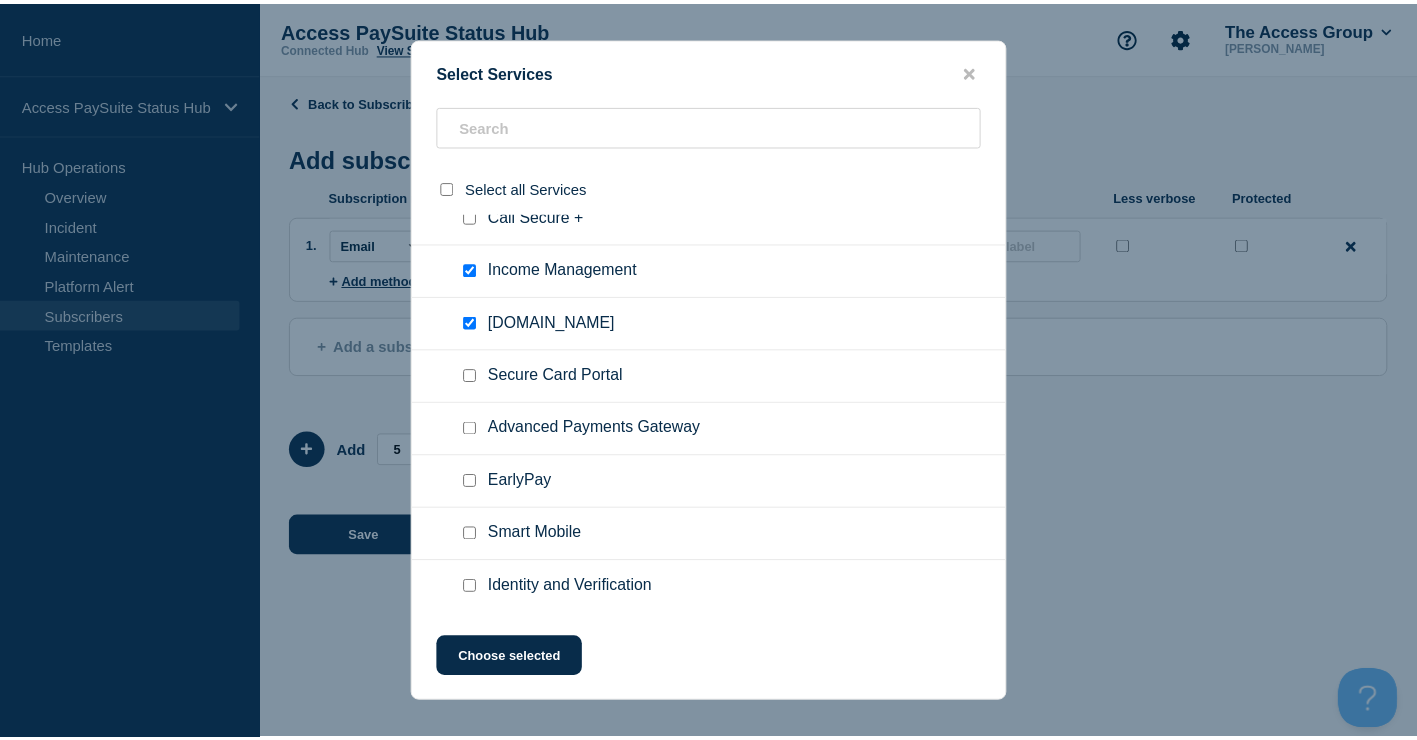 scroll, scrollTop: 300, scrollLeft: 0, axis: vertical 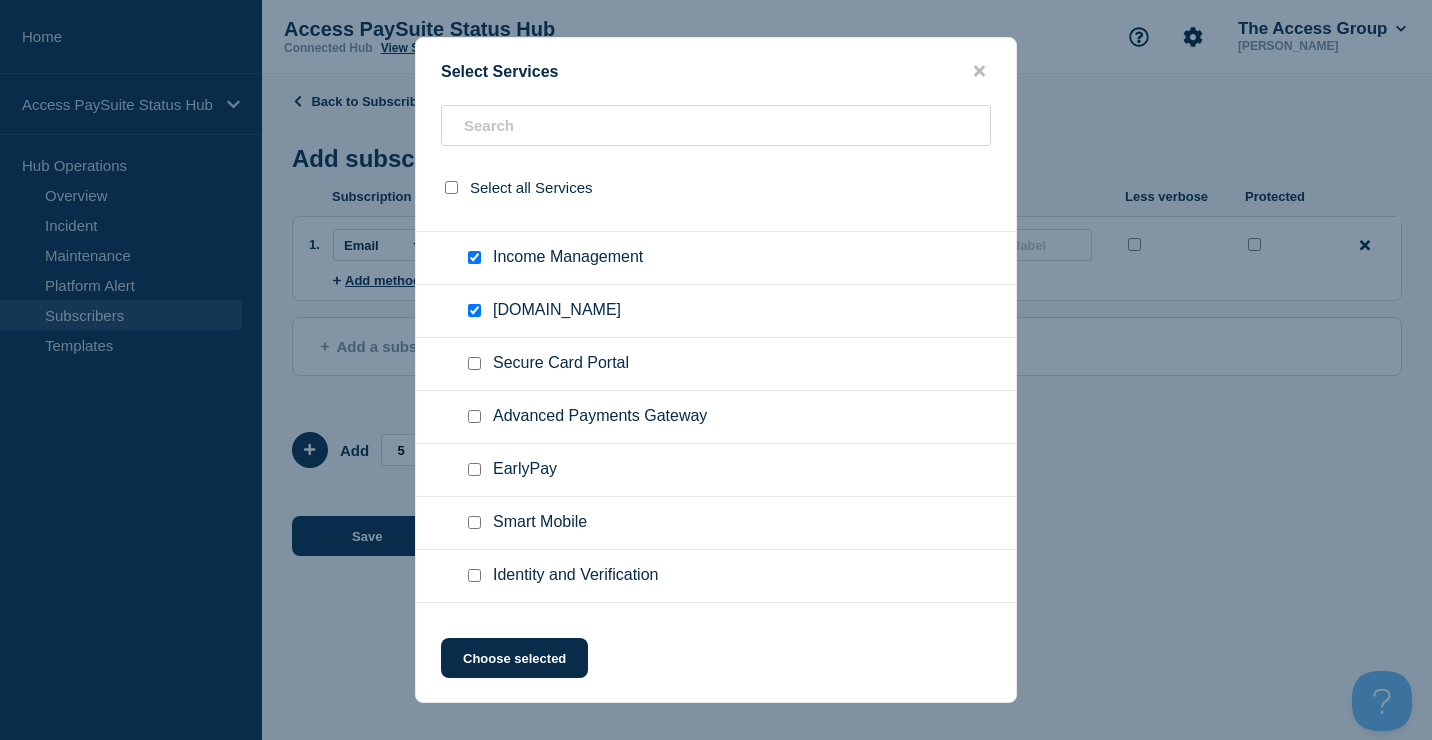 click at bounding box center [474, 363] 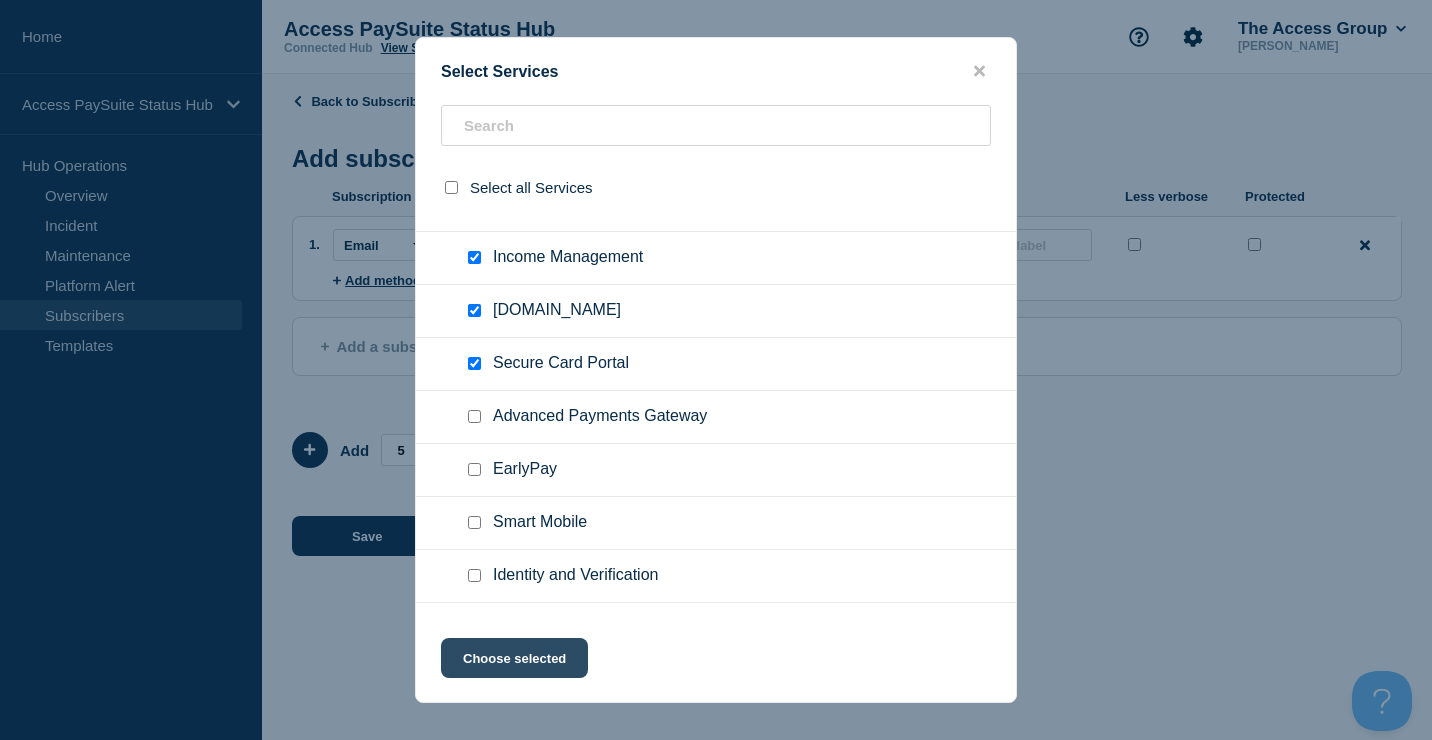 click on "Choose selected" 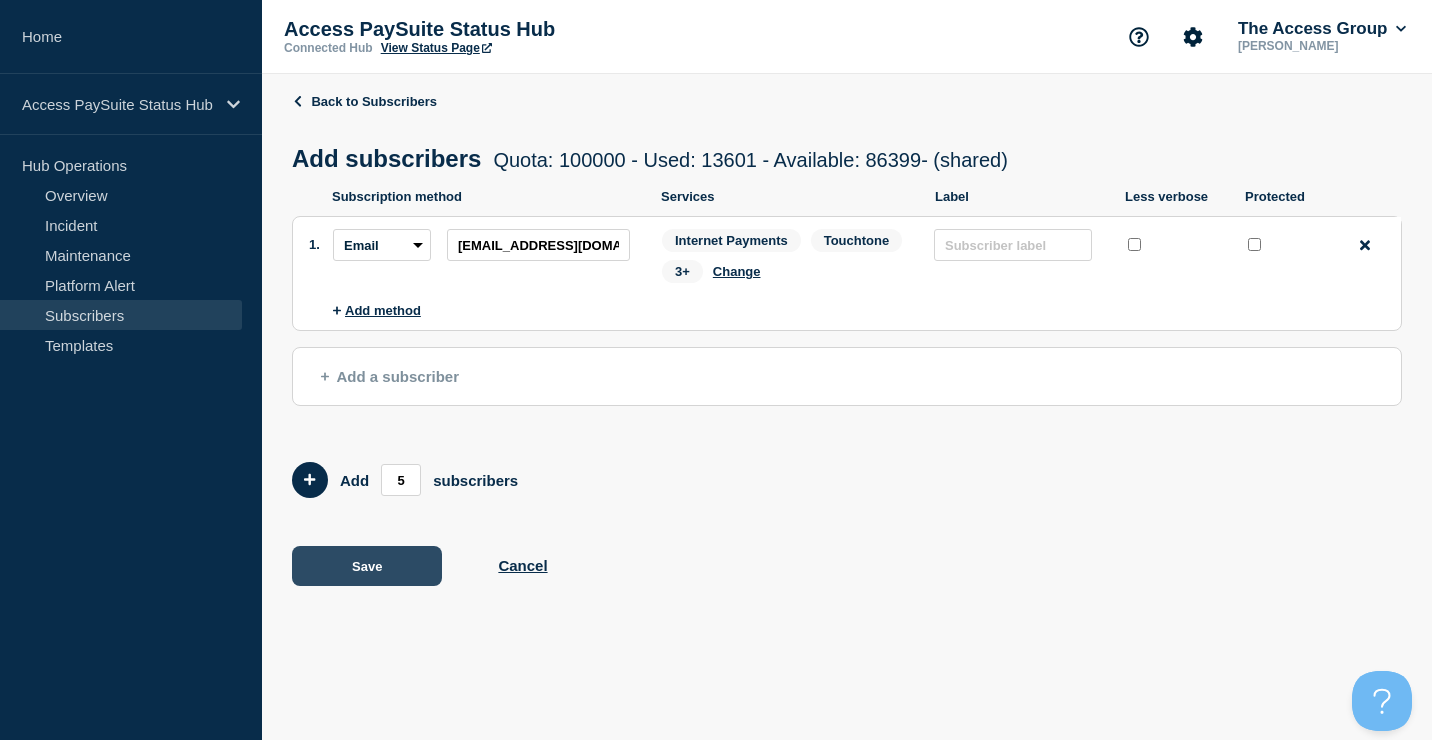 click on "Save" 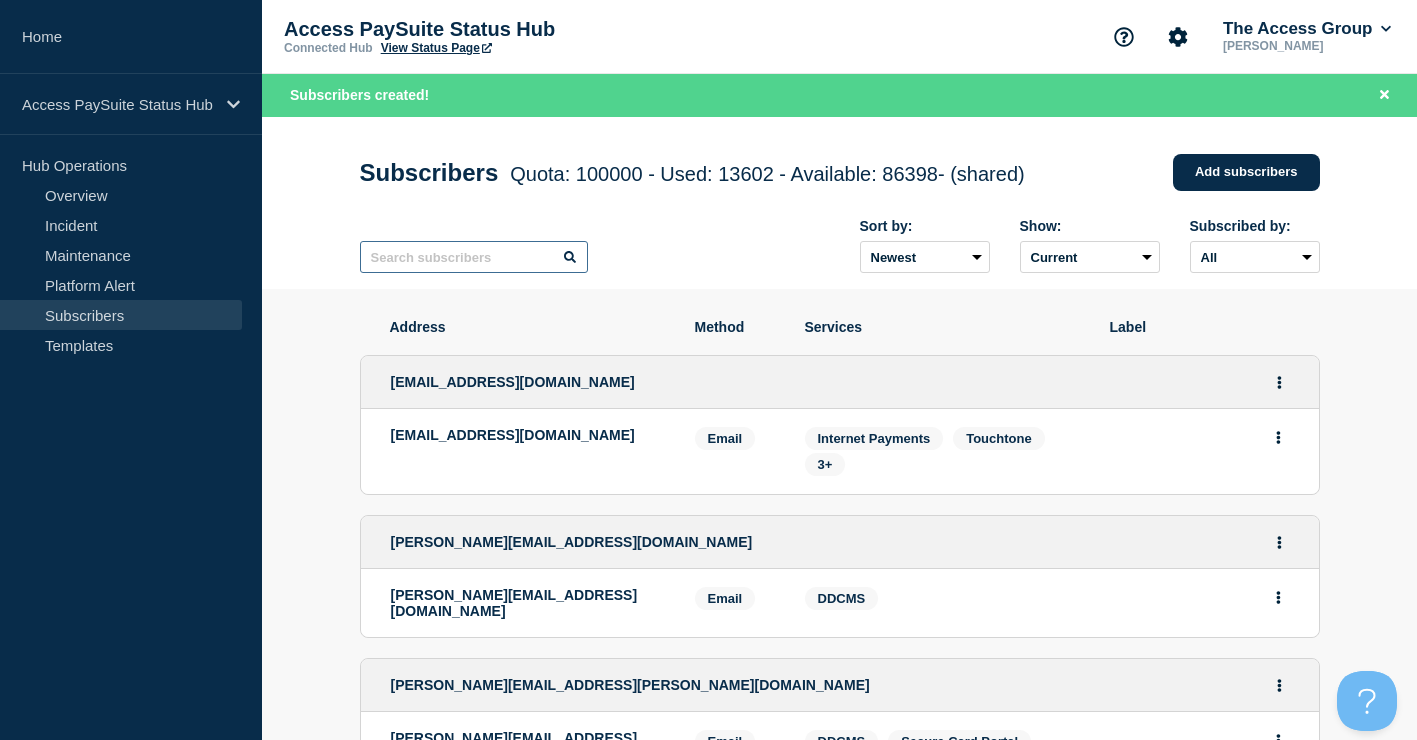 click at bounding box center [474, 257] 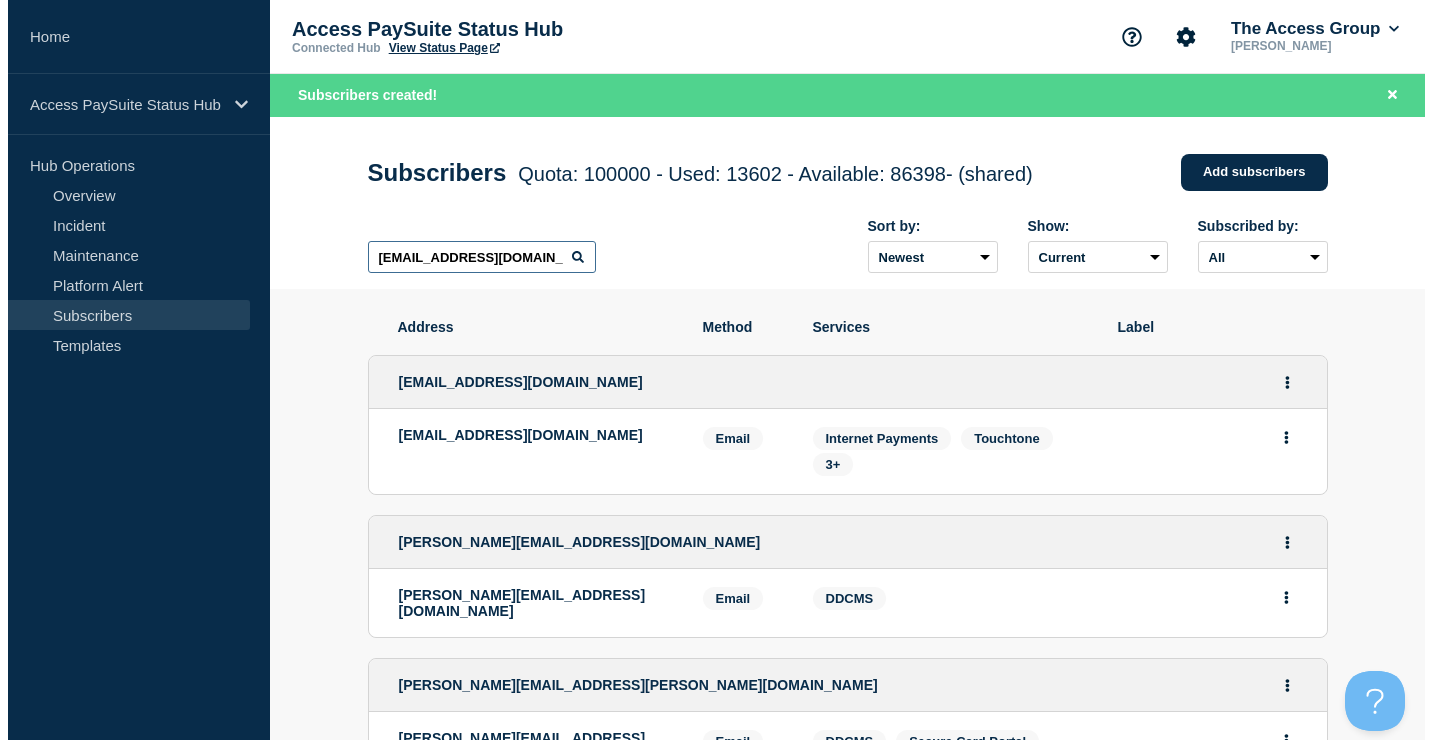 scroll, scrollTop: 0, scrollLeft: 24, axis: horizontal 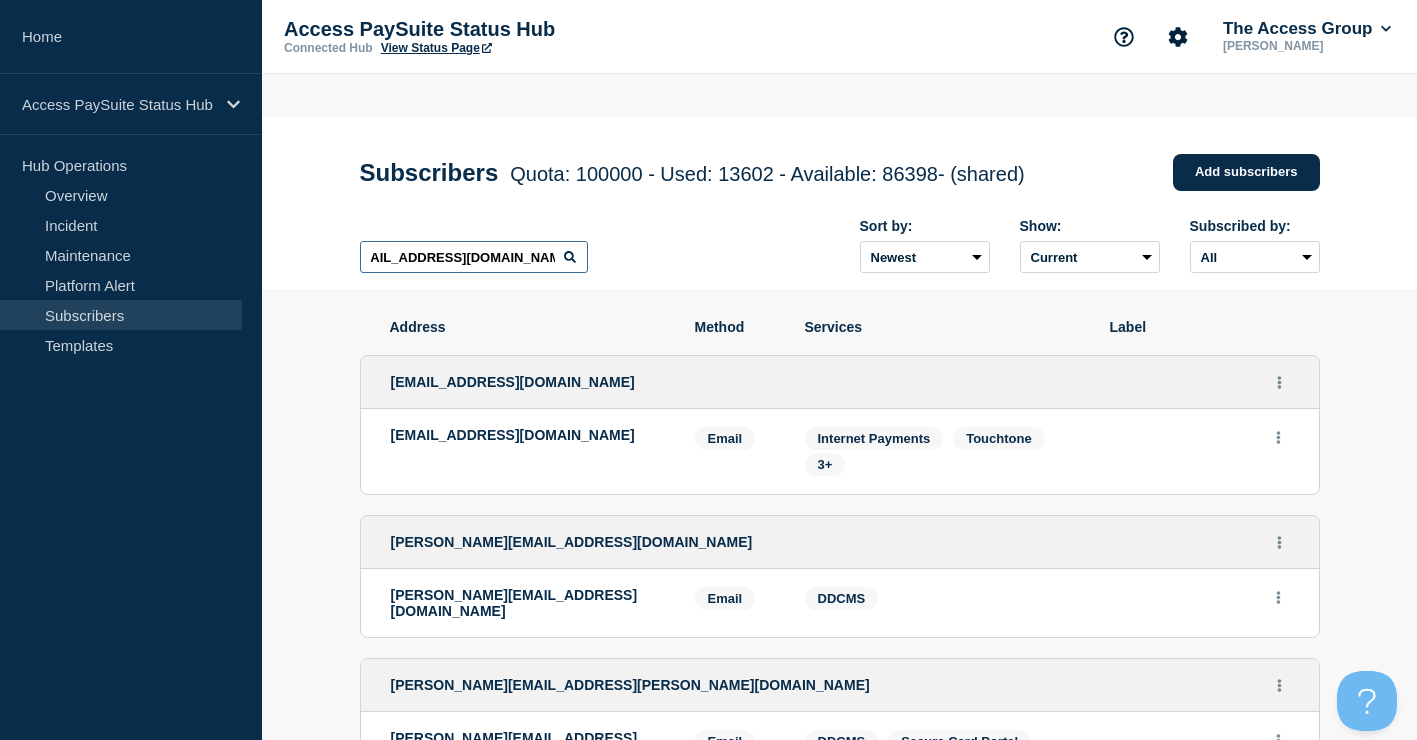 type on "[EMAIL_ADDRESS][DOMAIN_NAME]" 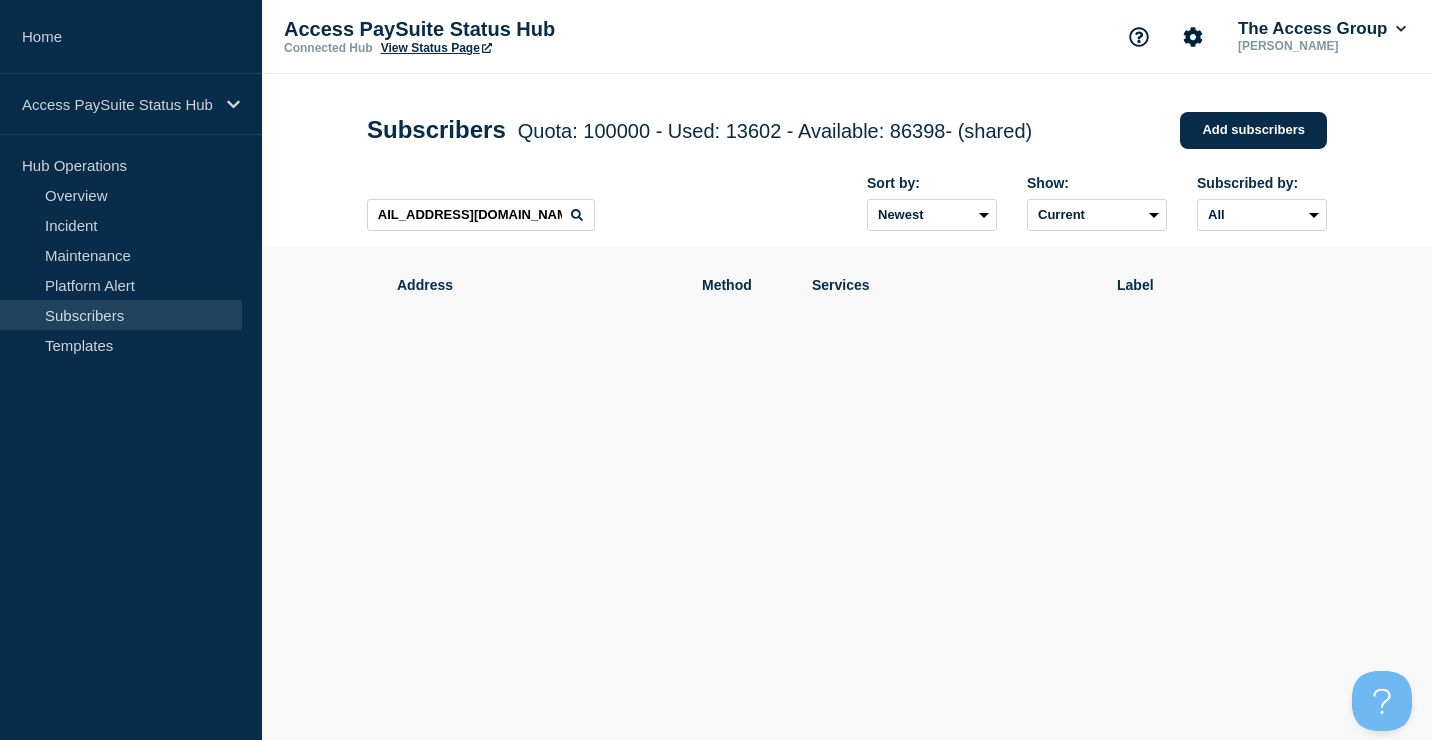 scroll, scrollTop: 0, scrollLeft: 0, axis: both 